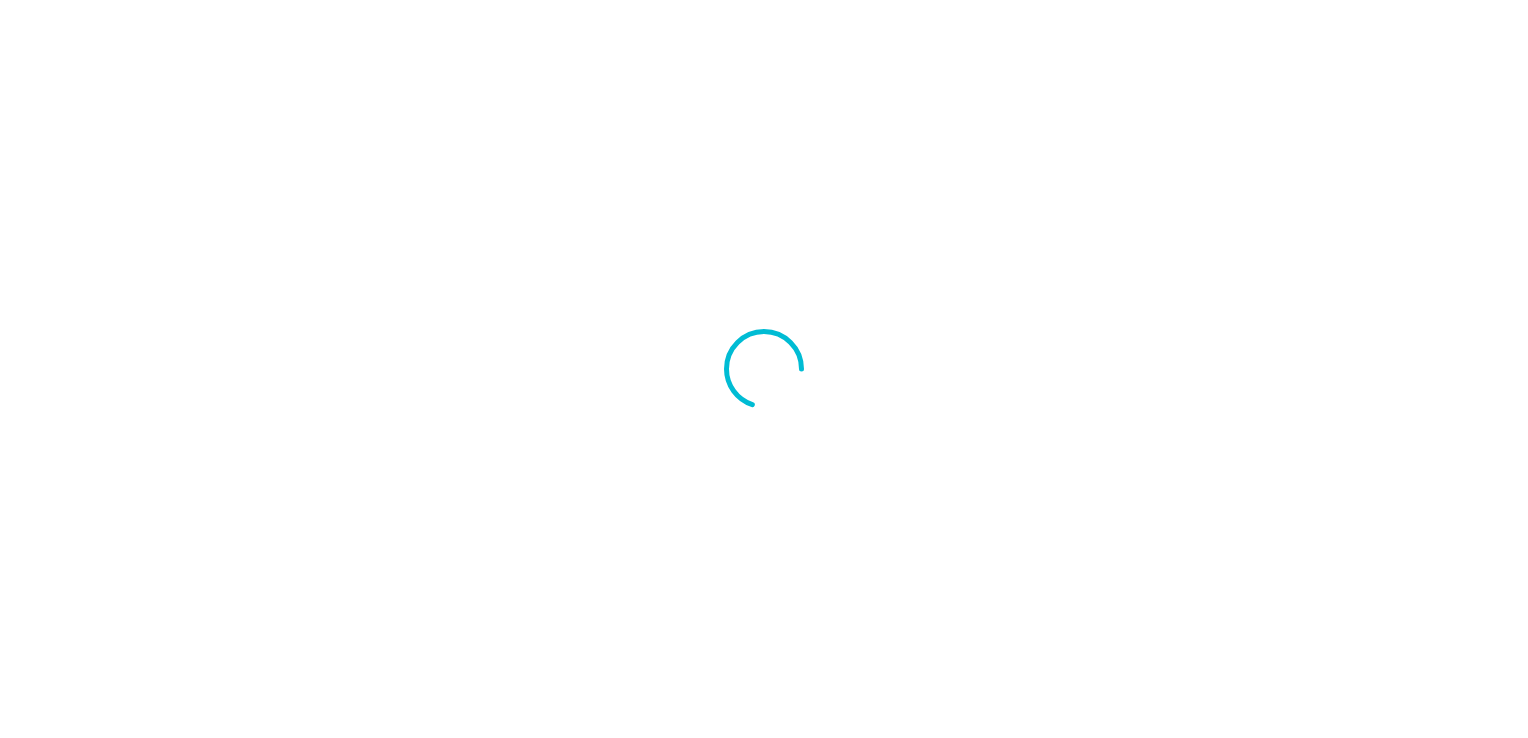 scroll, scrollTop: 0, scrollLeft: 0, axis: both 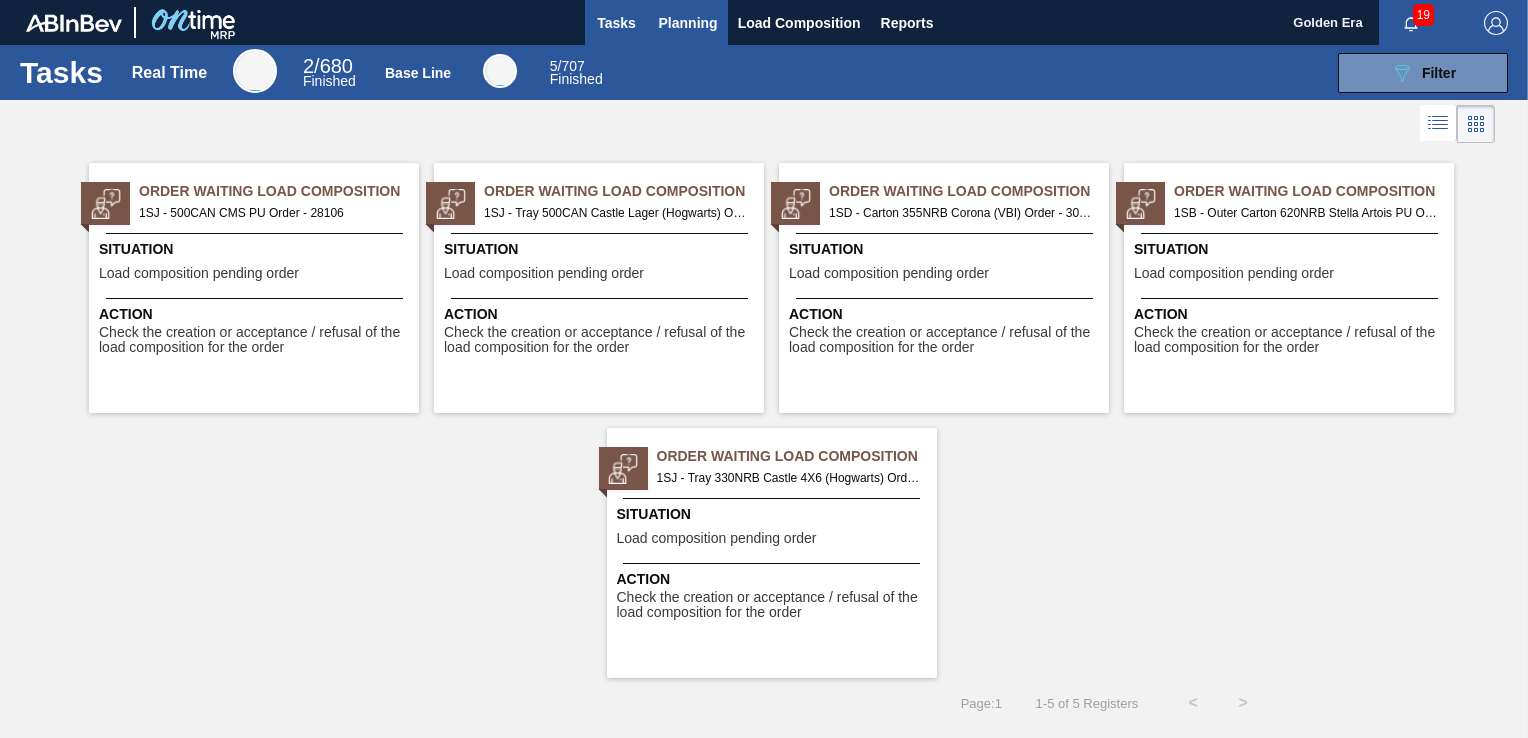 click on "Planning" at bounding box center (688, 23) 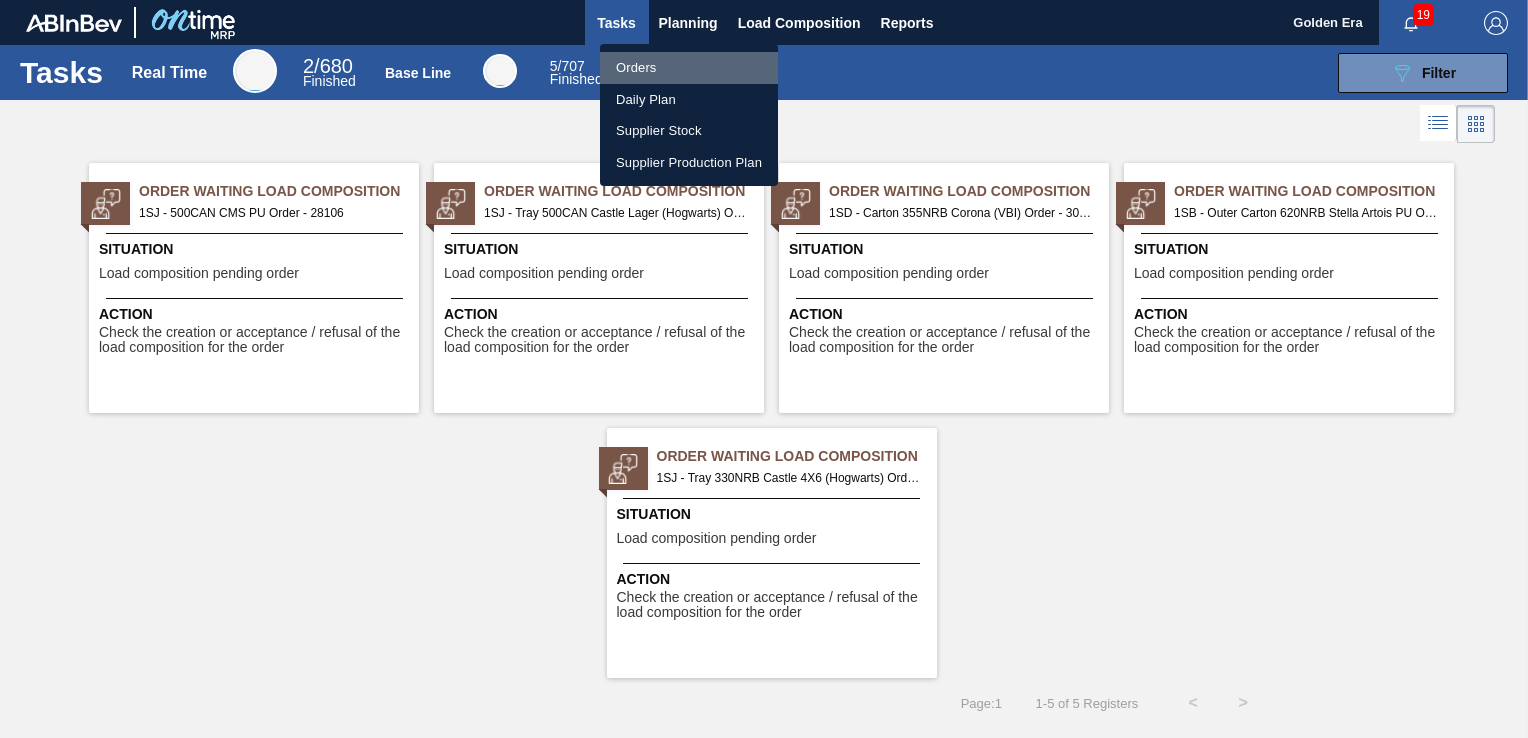 click on "Orders" at bounding box center (689, 68) 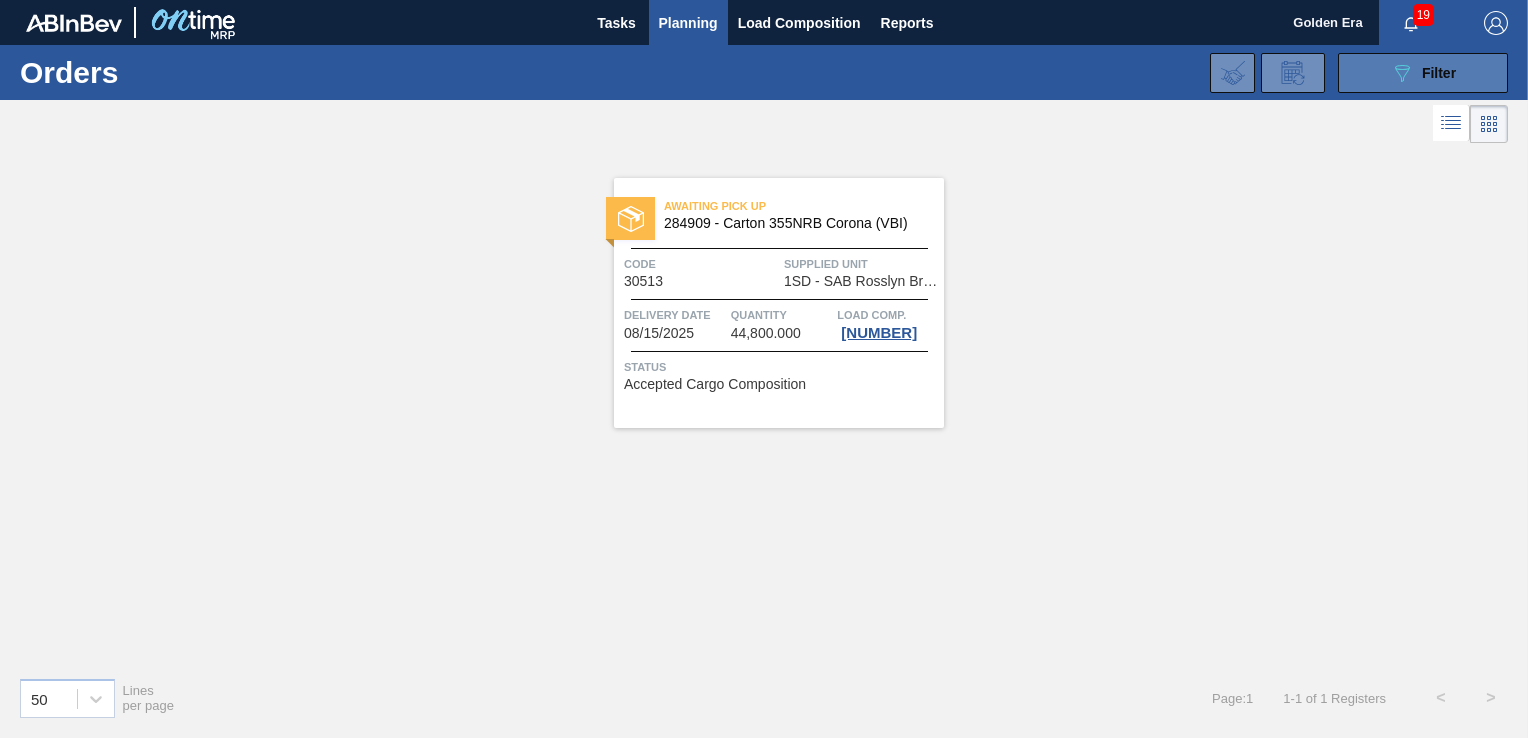 click on "089F7B8B-B2A5-4AFE-B5C0-19BA573D28AC" 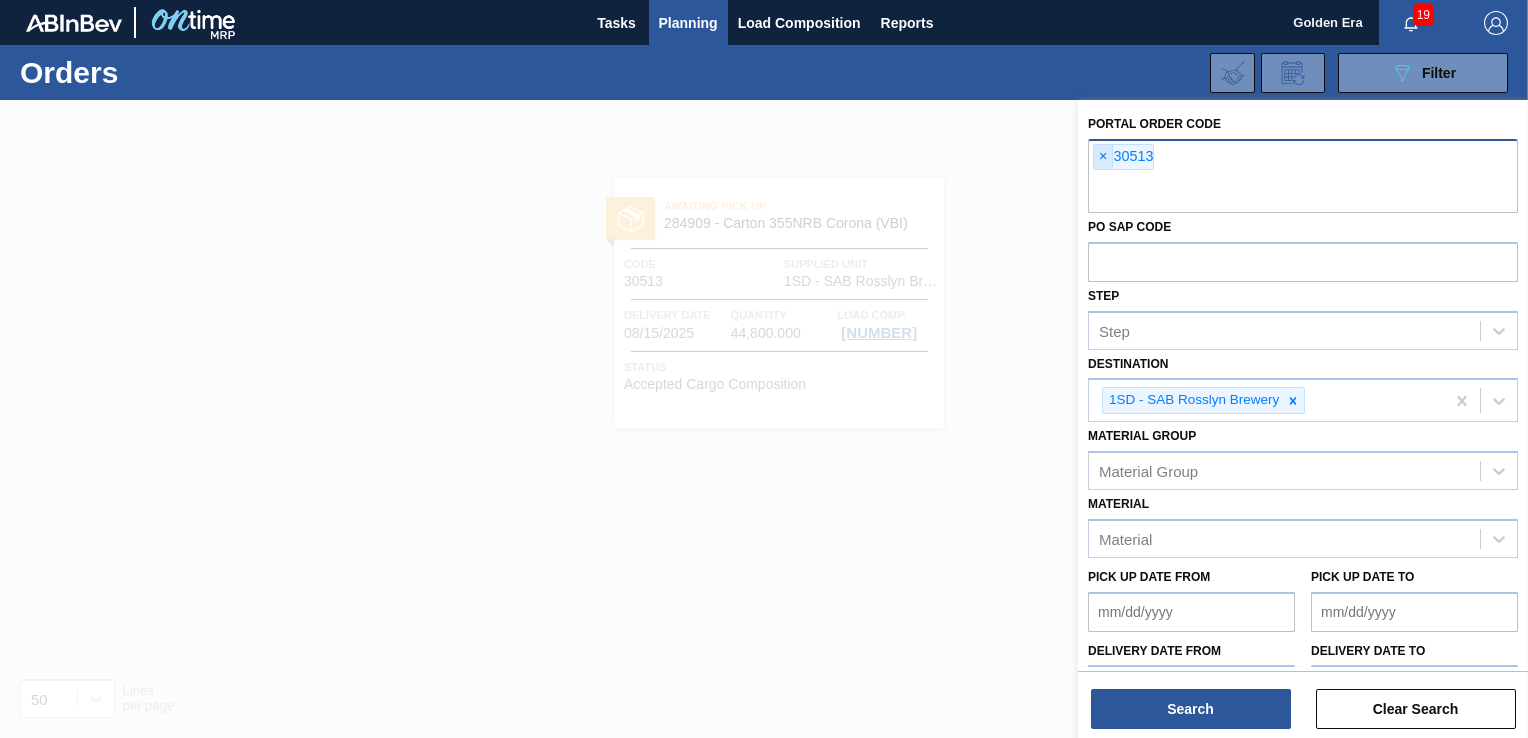 click on "×" at bounding box center (1103, 157) 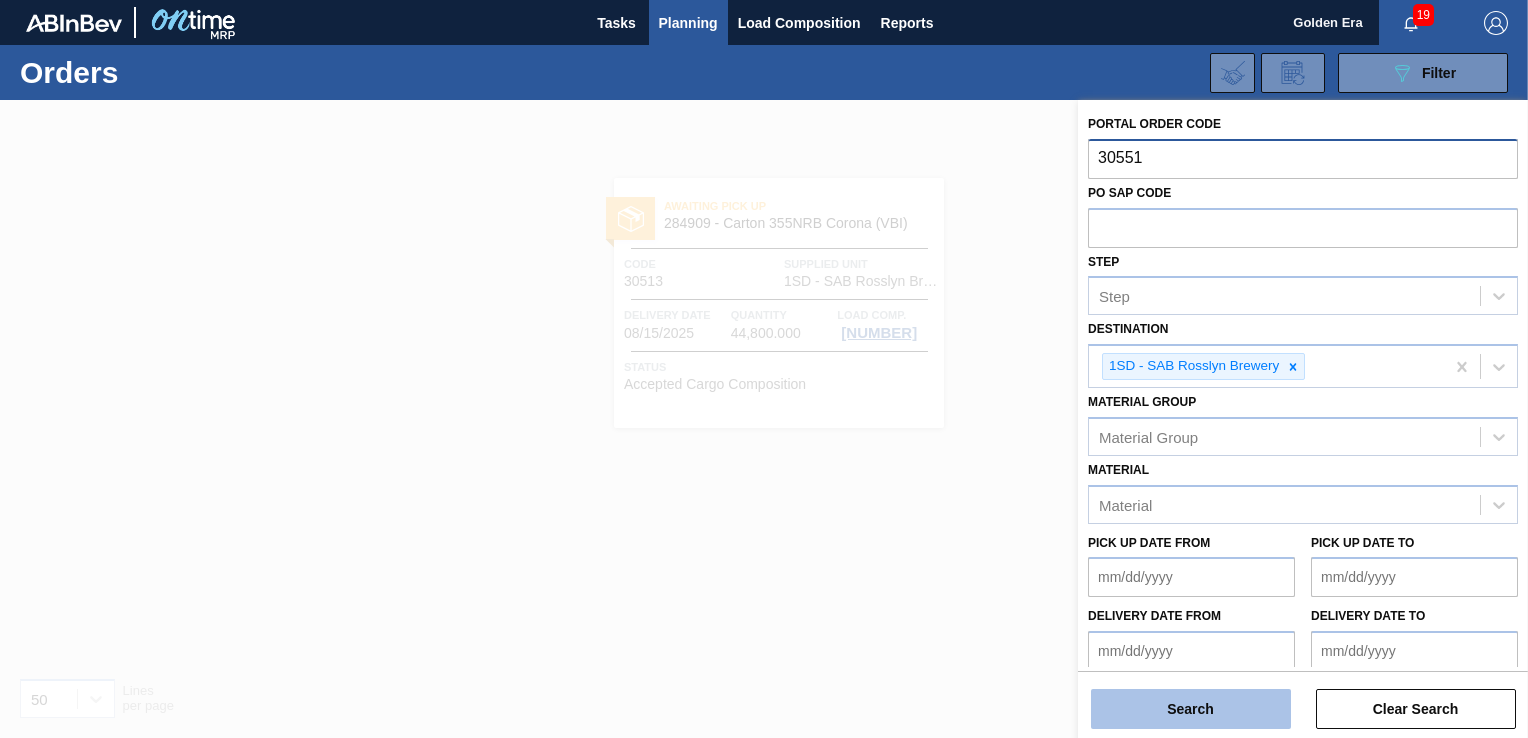 type on "30551" 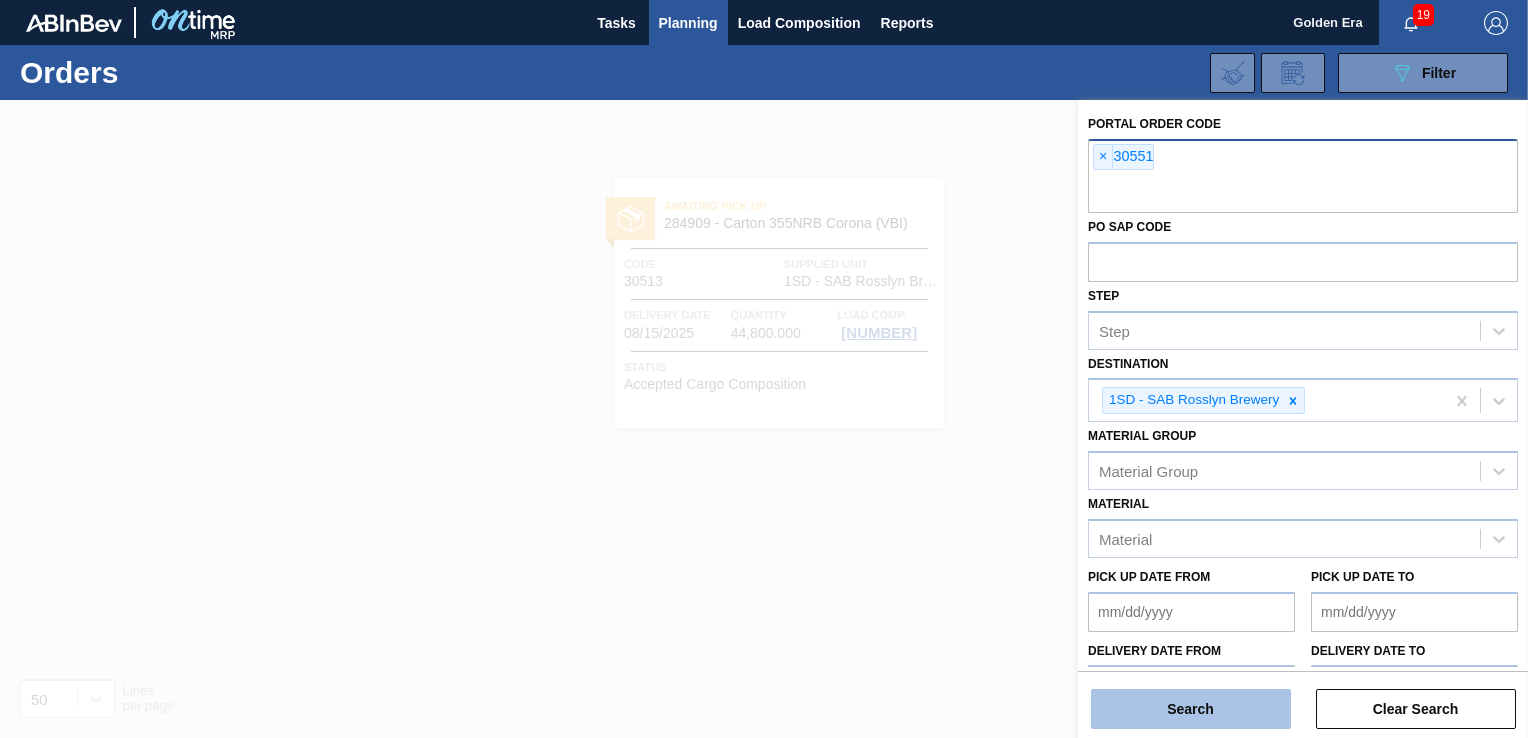 click on "Search" at bounding box center [1191, 709] 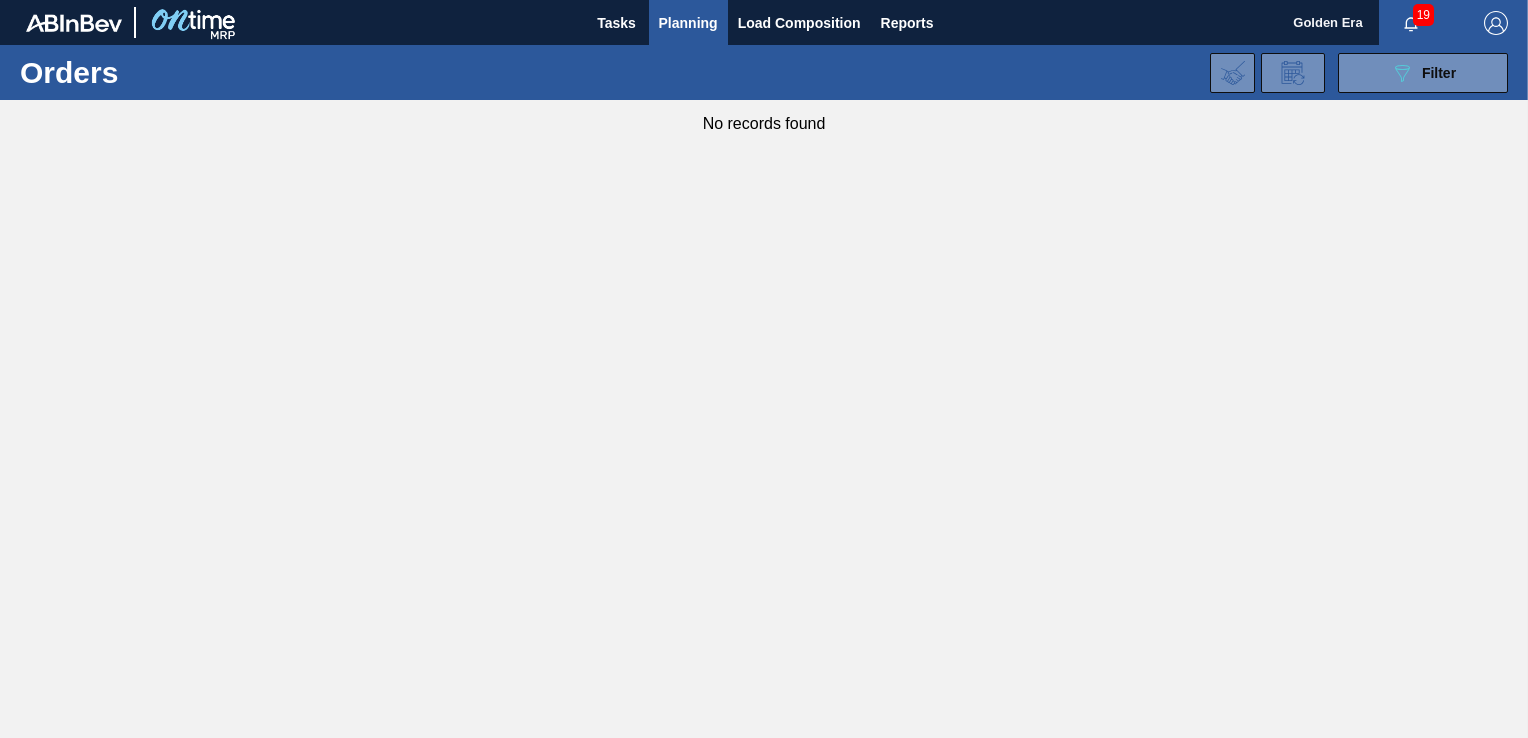 click on "[NUMBER] [HEX_CODE] Filter Portal Order Code  ×  [NUMBER] PO SAP Code Step Step Destination [SUPPLIER_CODE] - SAB Rosslyn Brewery Material Group Material Group Material Pick up Date from Pick up Date to Delivery Date from Delivery Date to Delivery time from Delivery time to Show pending items Search Clear Search" at bounding box center (912, 73) 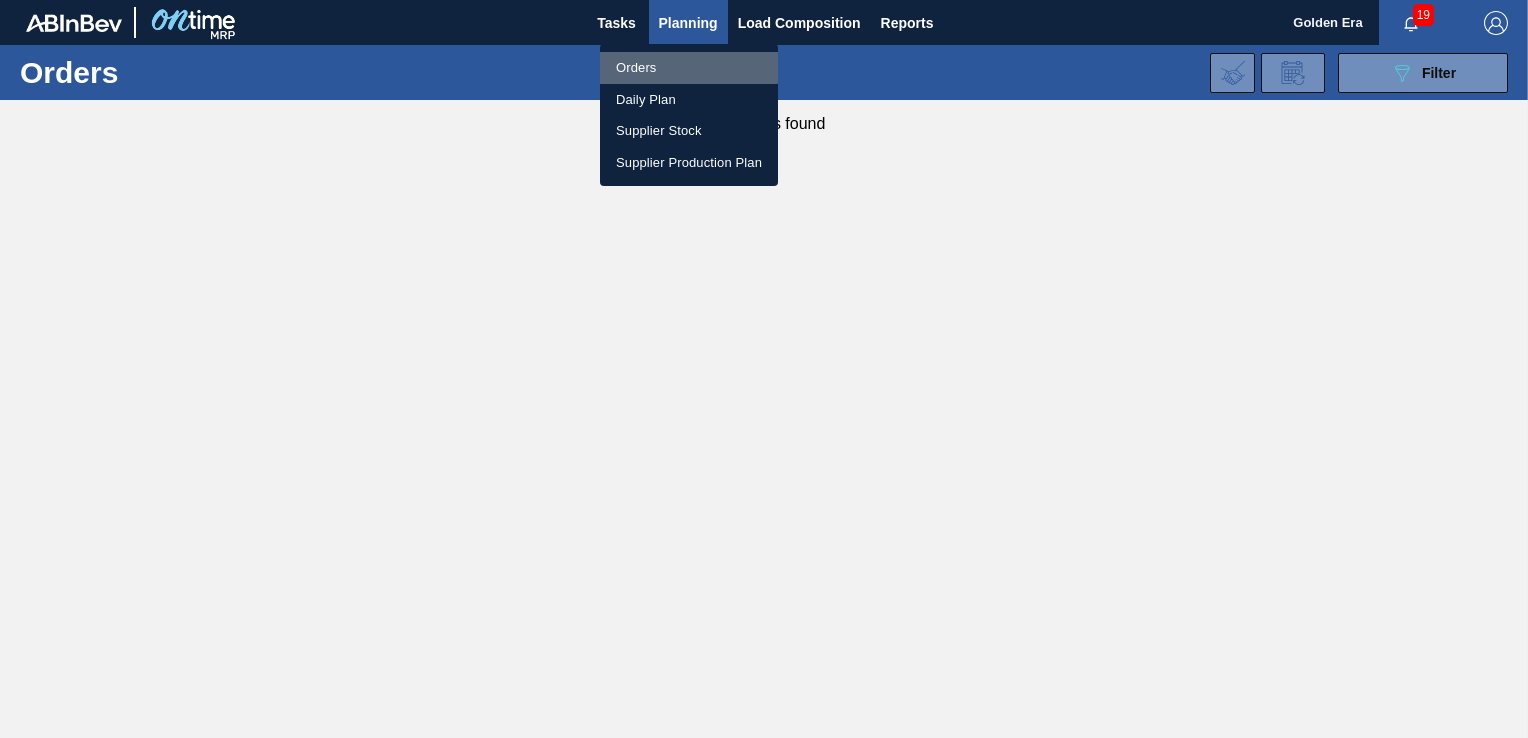 click on "Orders" at bounding box center (689, 68) 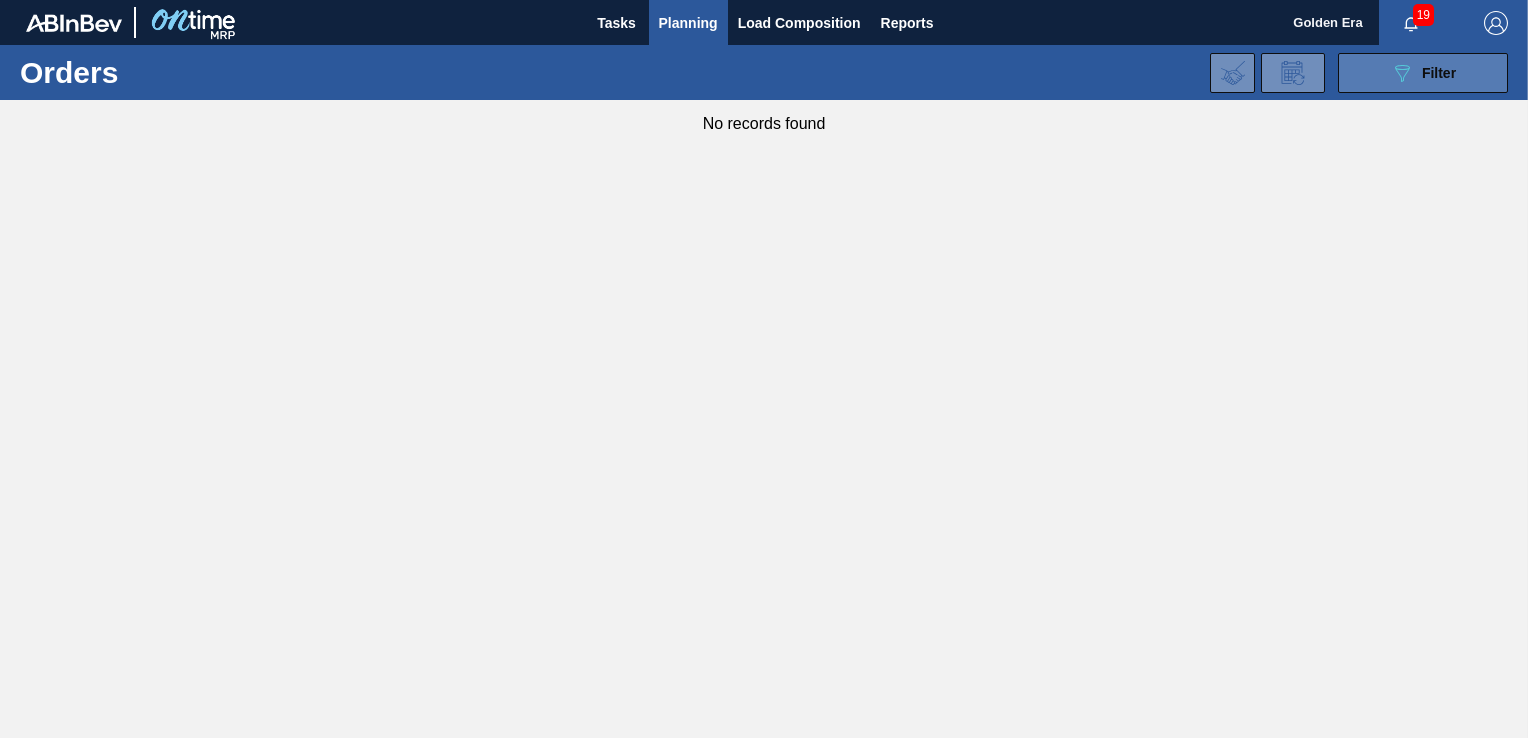 click on "089F7B8B-B2A5-4AFE-B5C0-19BA573D28AC Filter" at bounding box center (1423, 73) 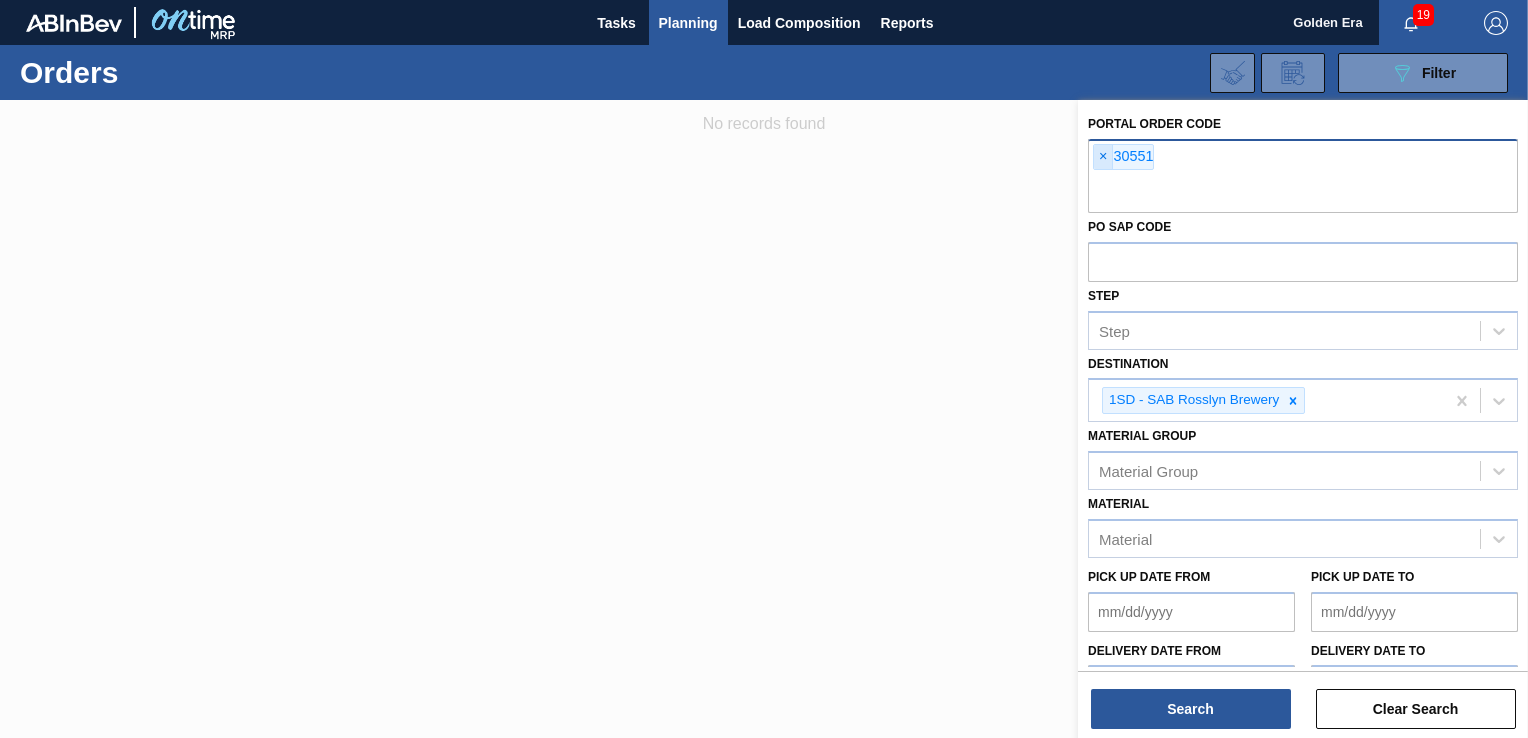 click on "×" at bounding box center (1103, 157) 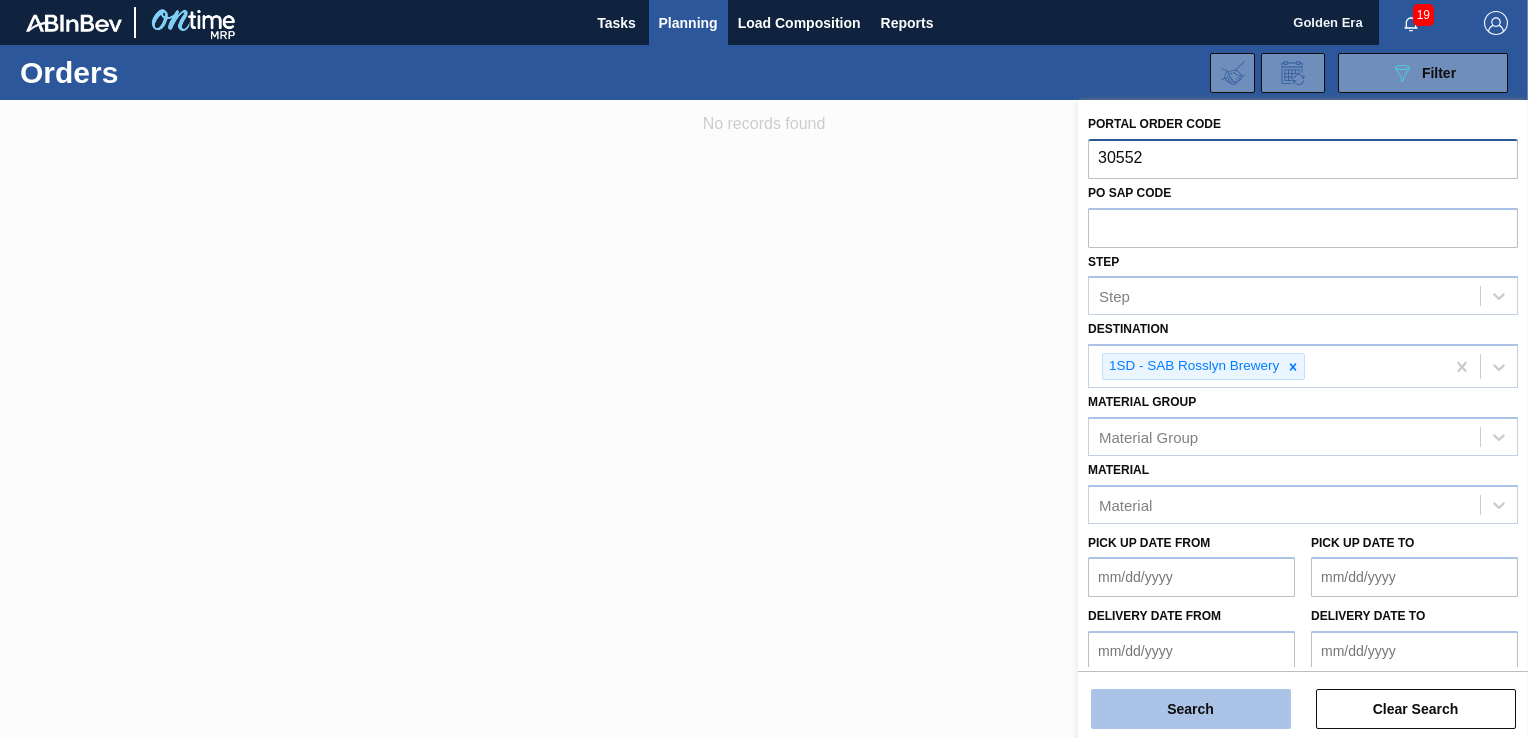 type on "30552" 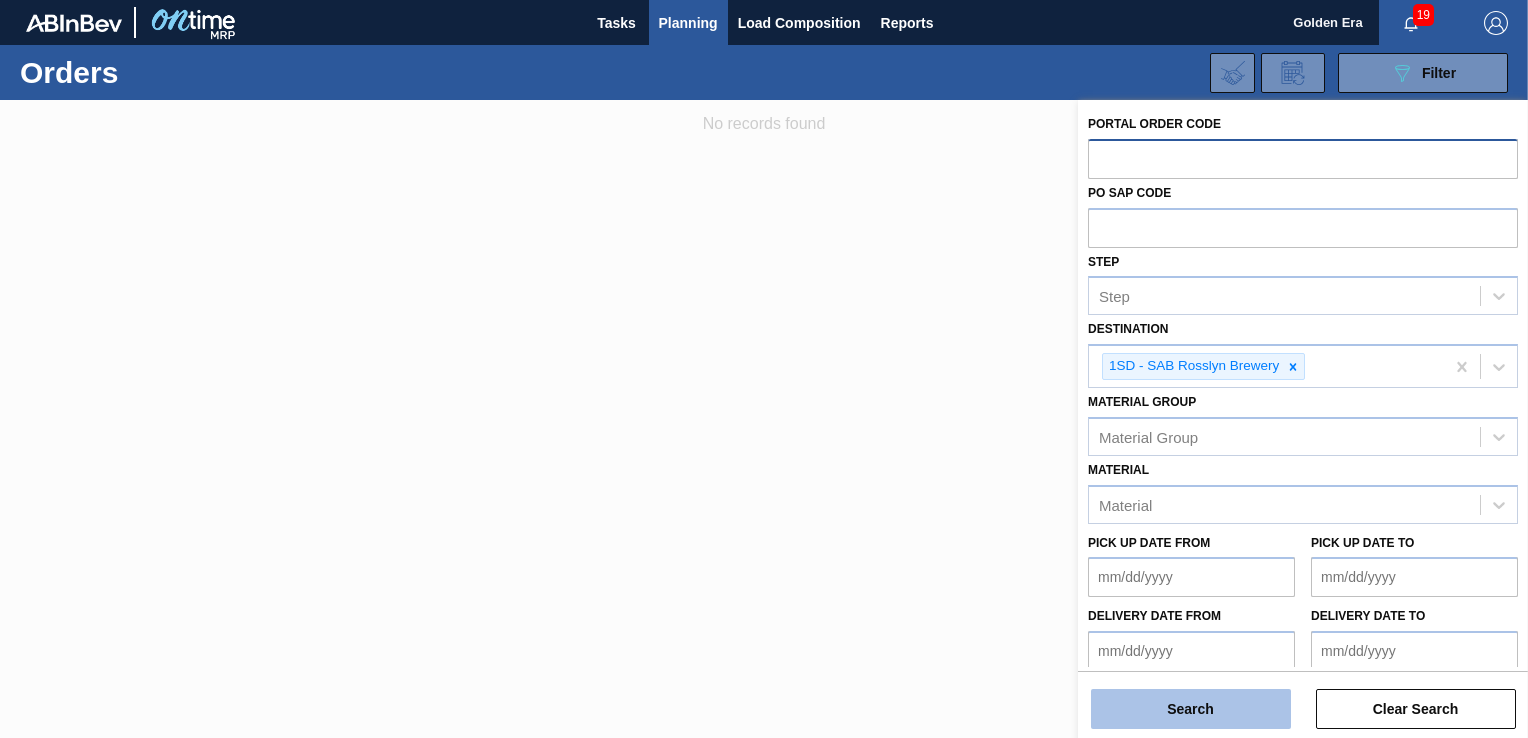 click on "Search" at bounding box center (1191, 709) 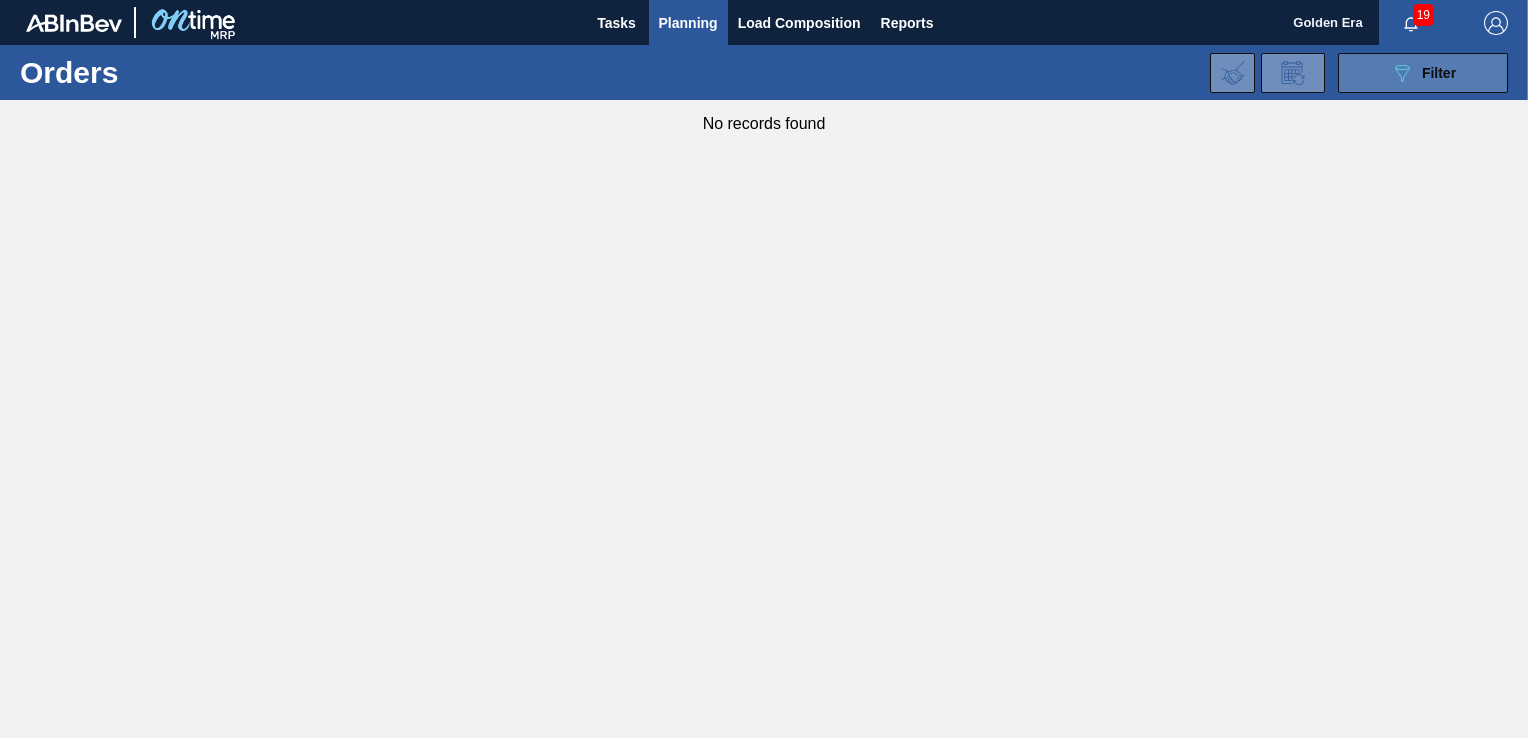 click on "Filter" at bounding box center [1439, 73] 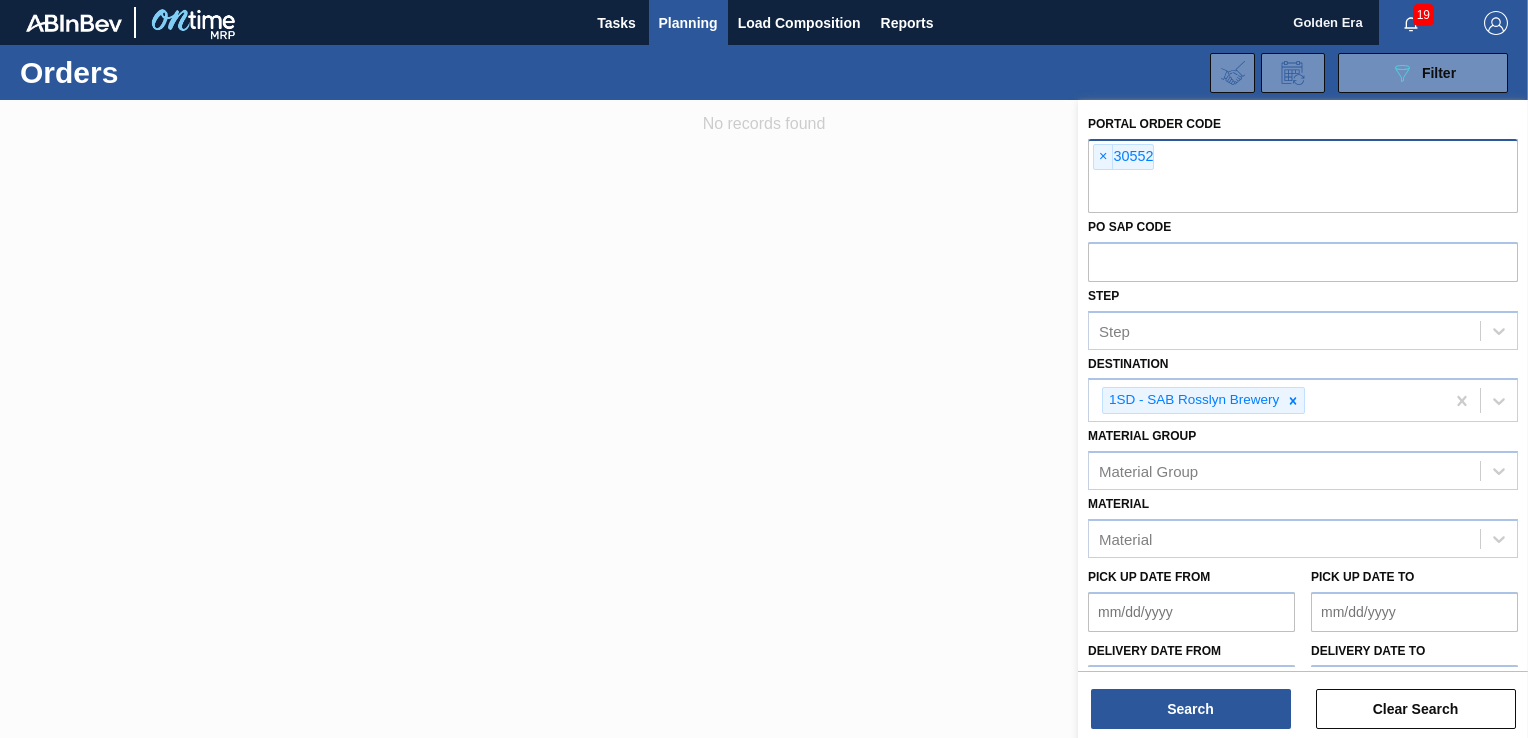 click on "×" at bounding box center [1103, 157] 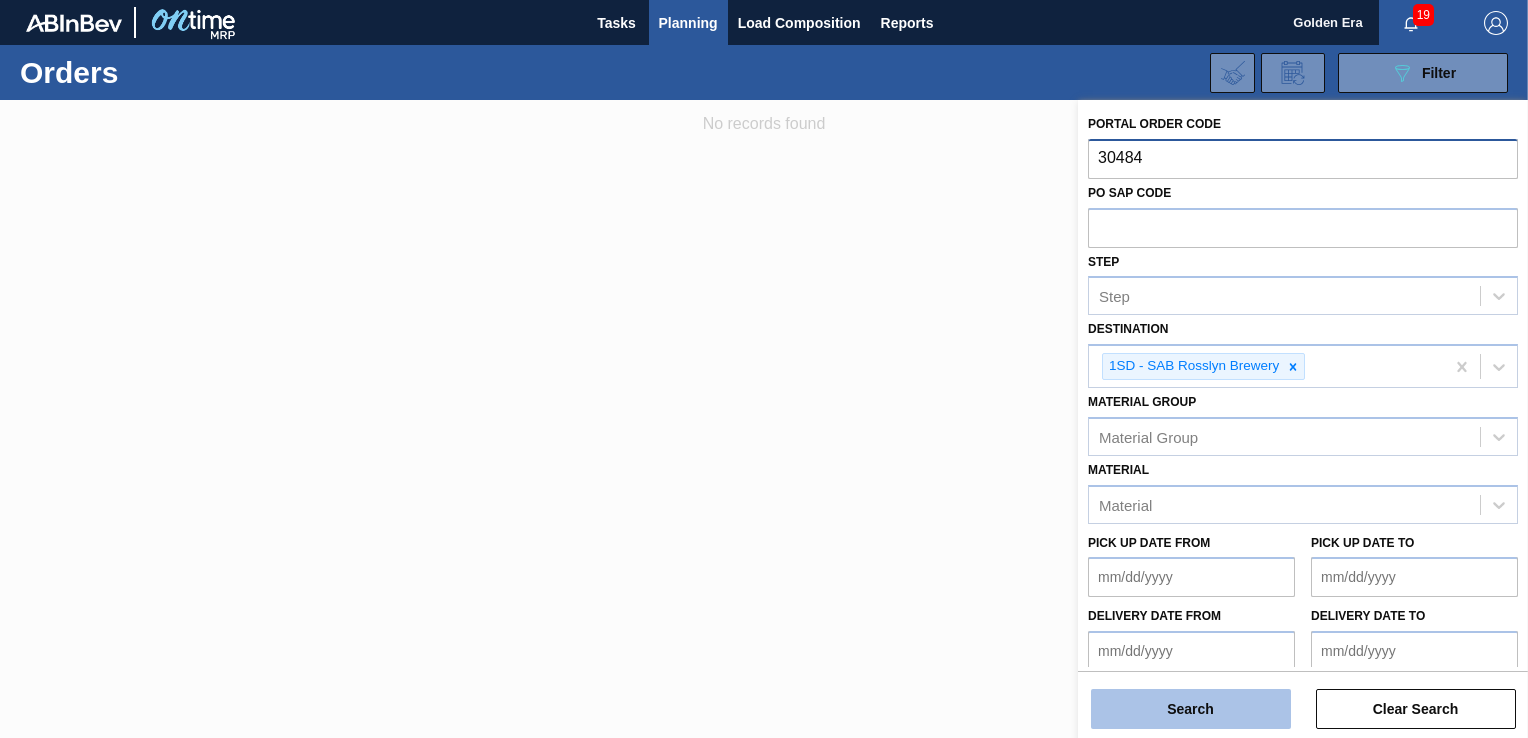 type on "30484" 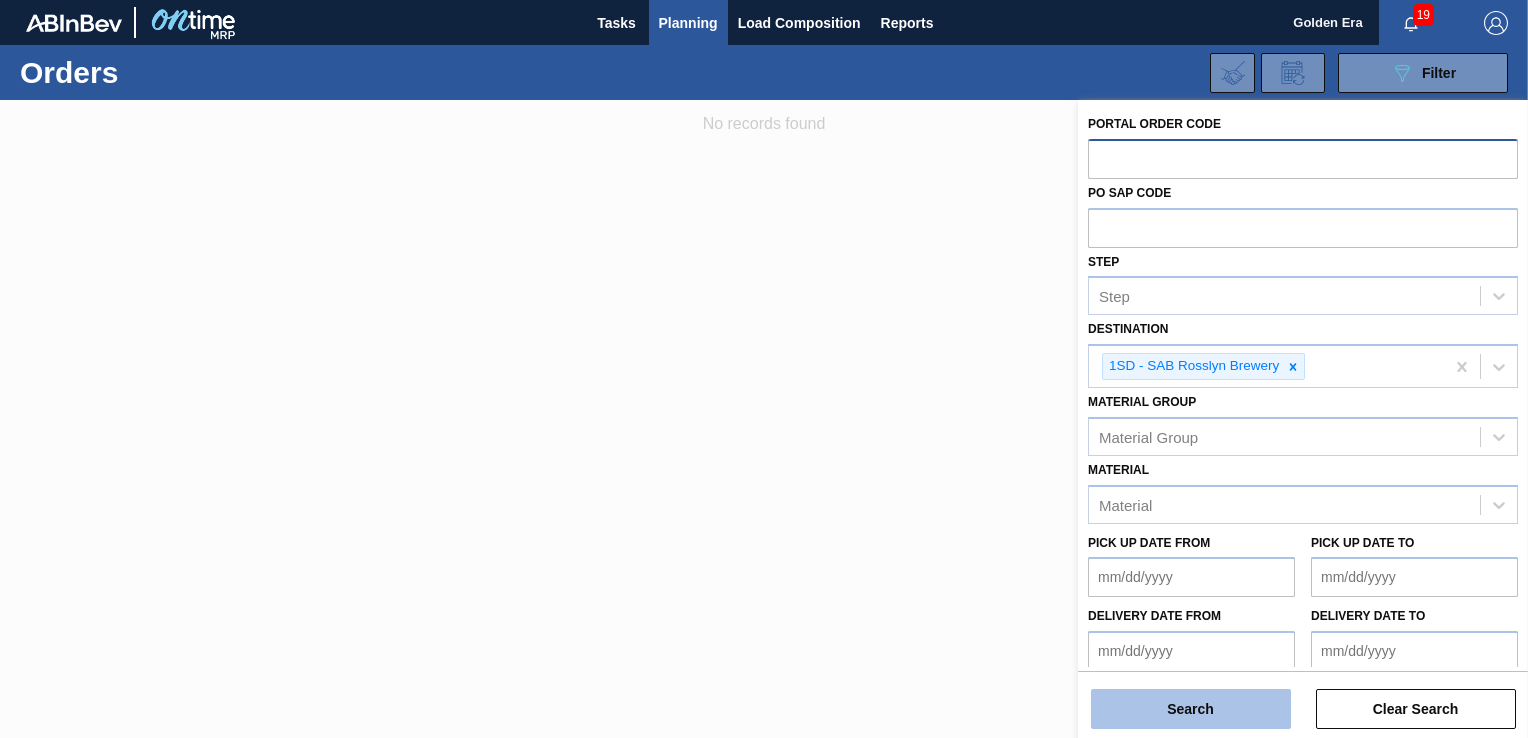 click on "Search" at bounding box center (1191, 709) 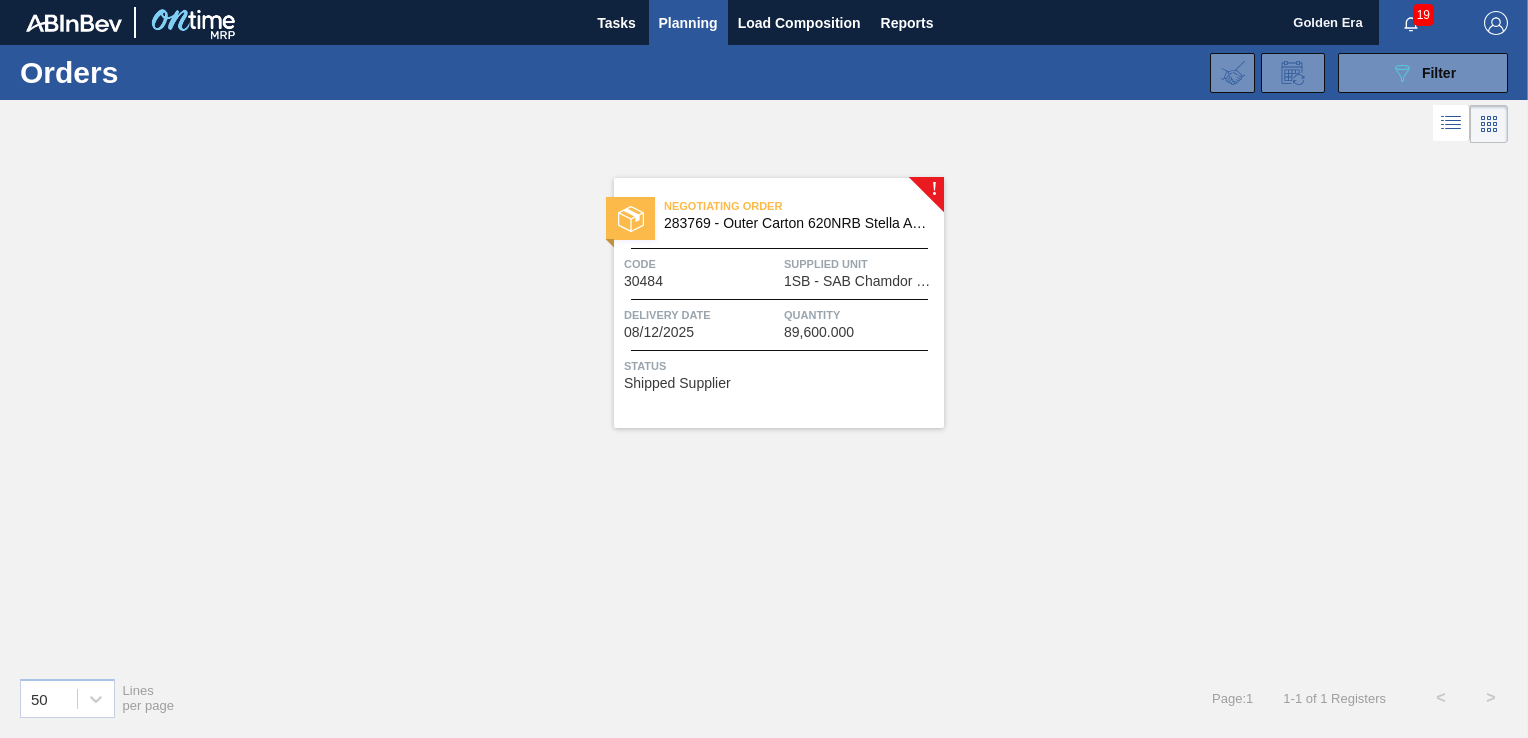 click on "Status" at bounding box center (781, 366) 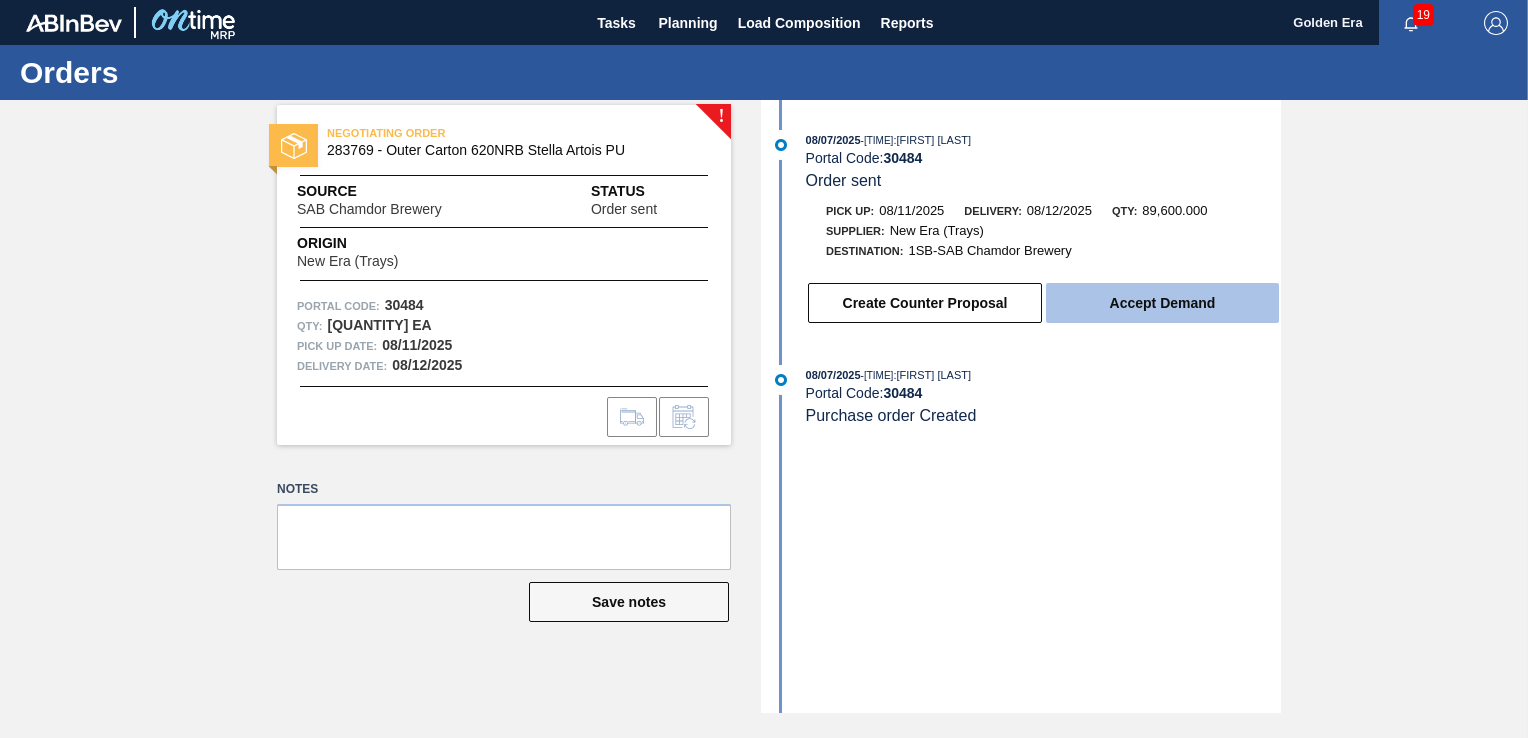 click on "Accept Demand" at bounding box center [1162, 303] 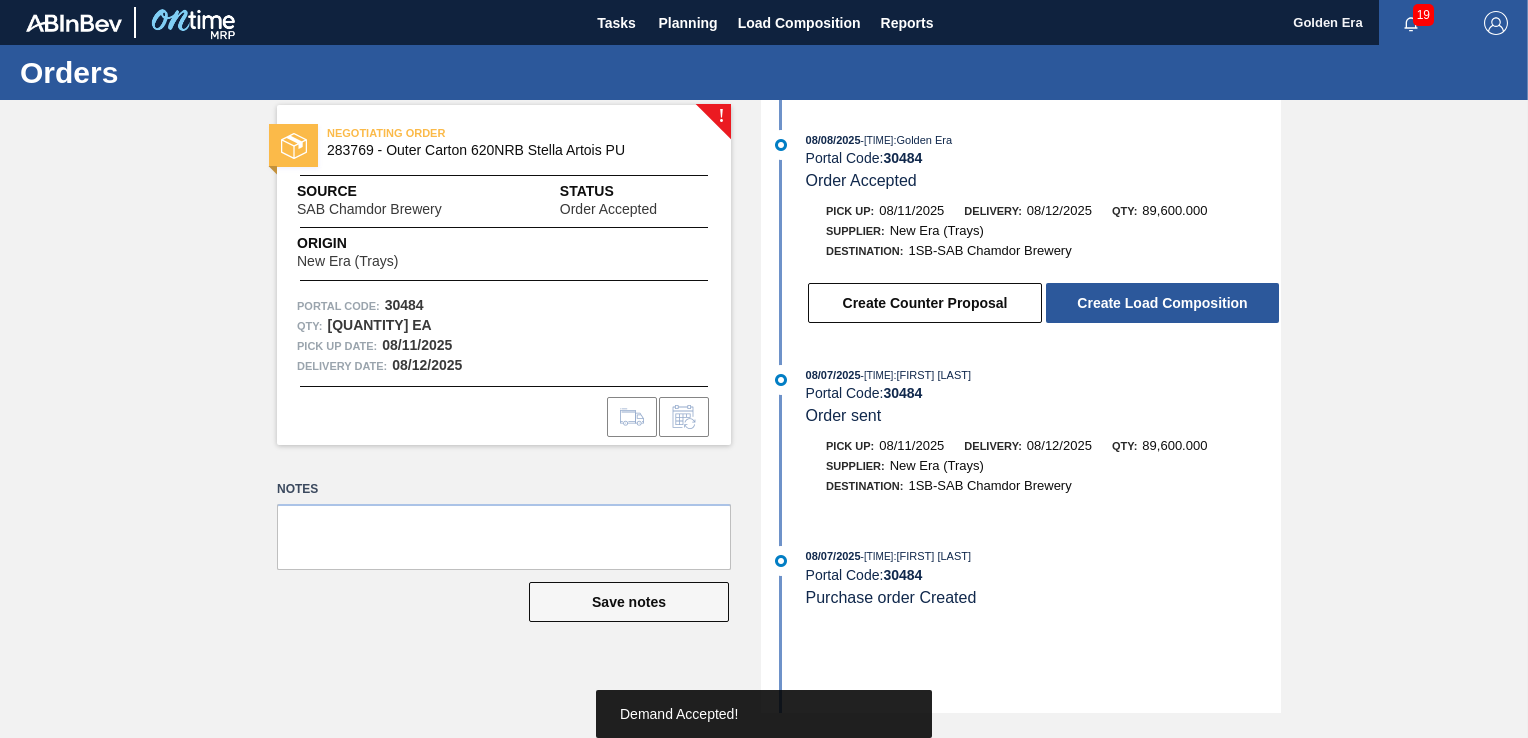 click on "Create Load Composition" at bounding box center (1162, 303) 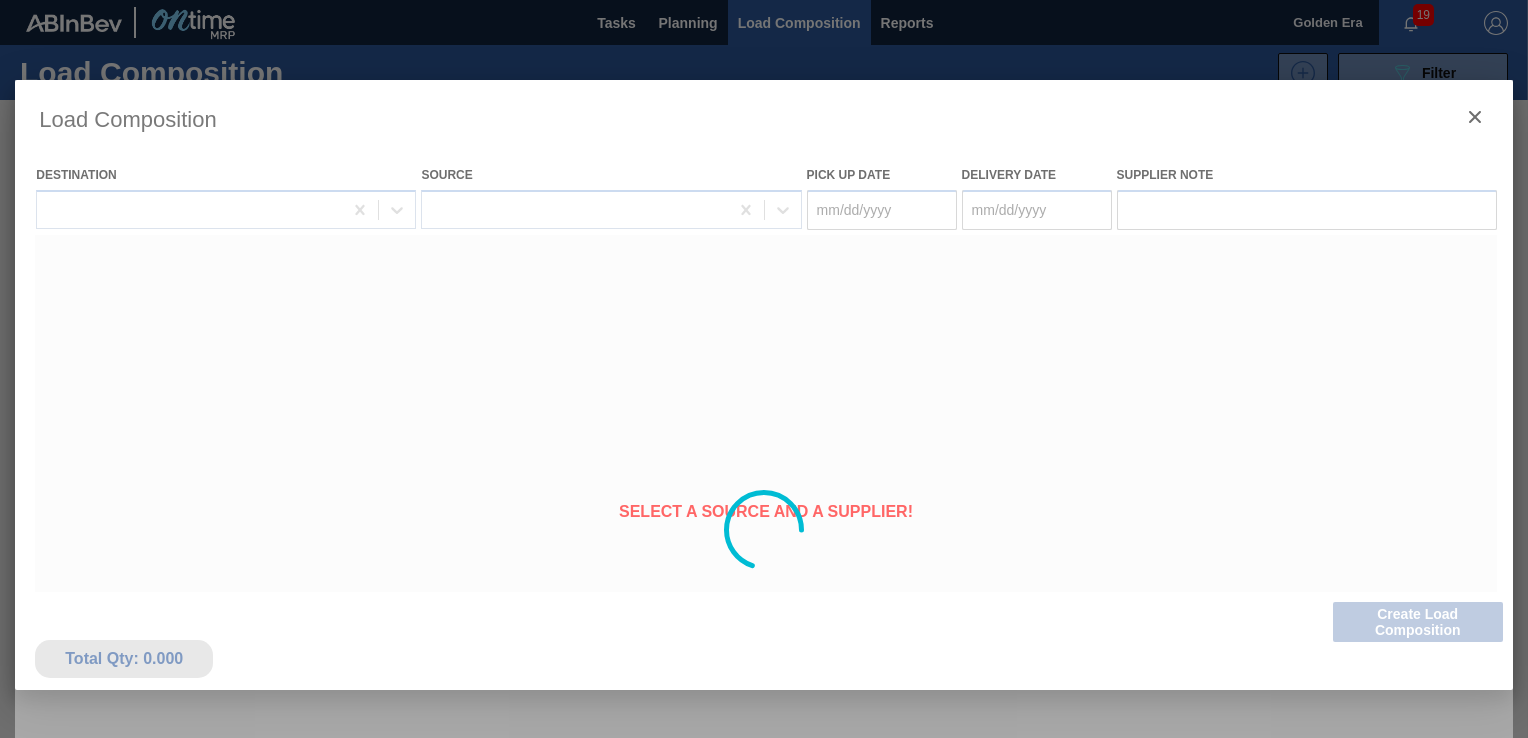 type on "08/11/2025" 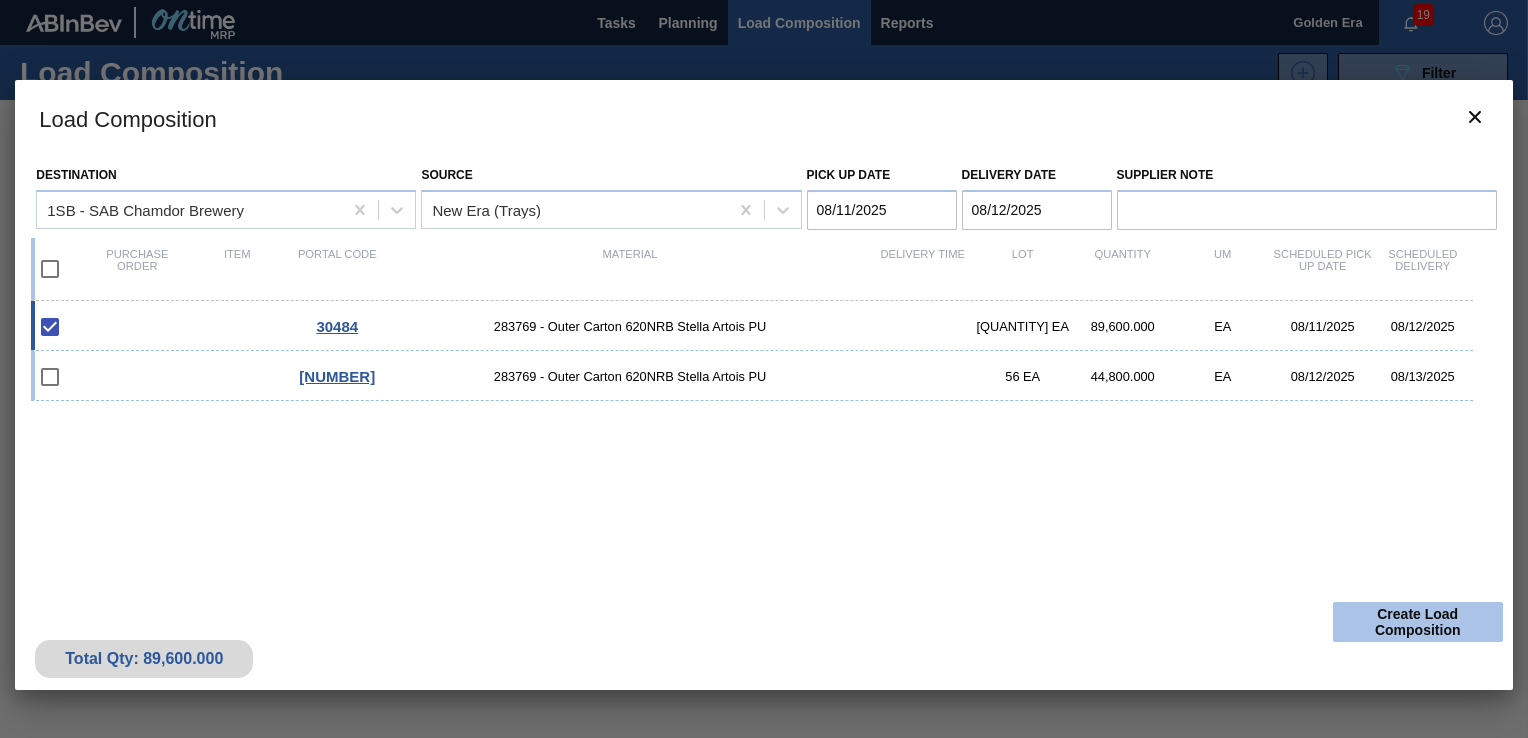 click on "Create Load Composition" at bounding box center [1418, 622] 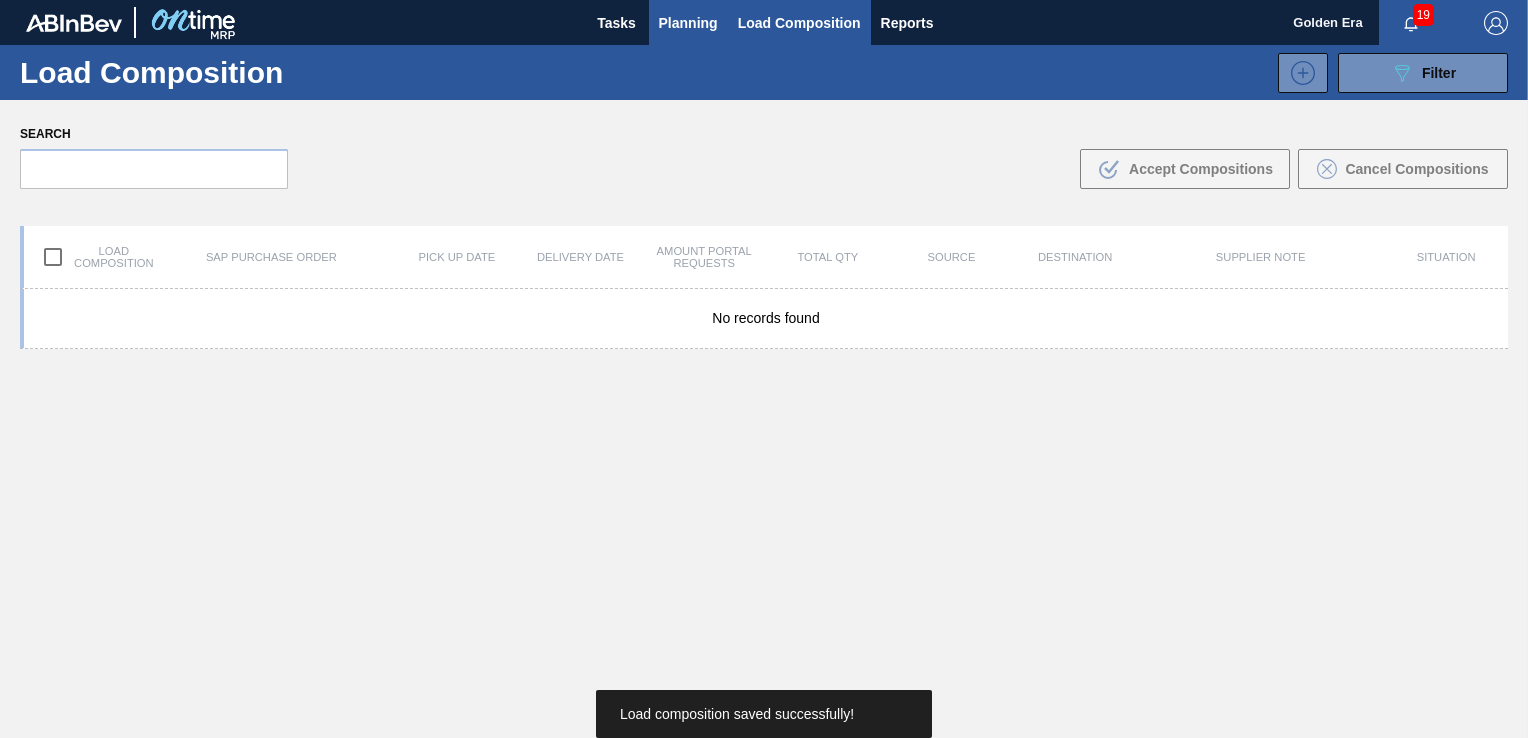 click on "Planning" at bounding box center [688, 23] 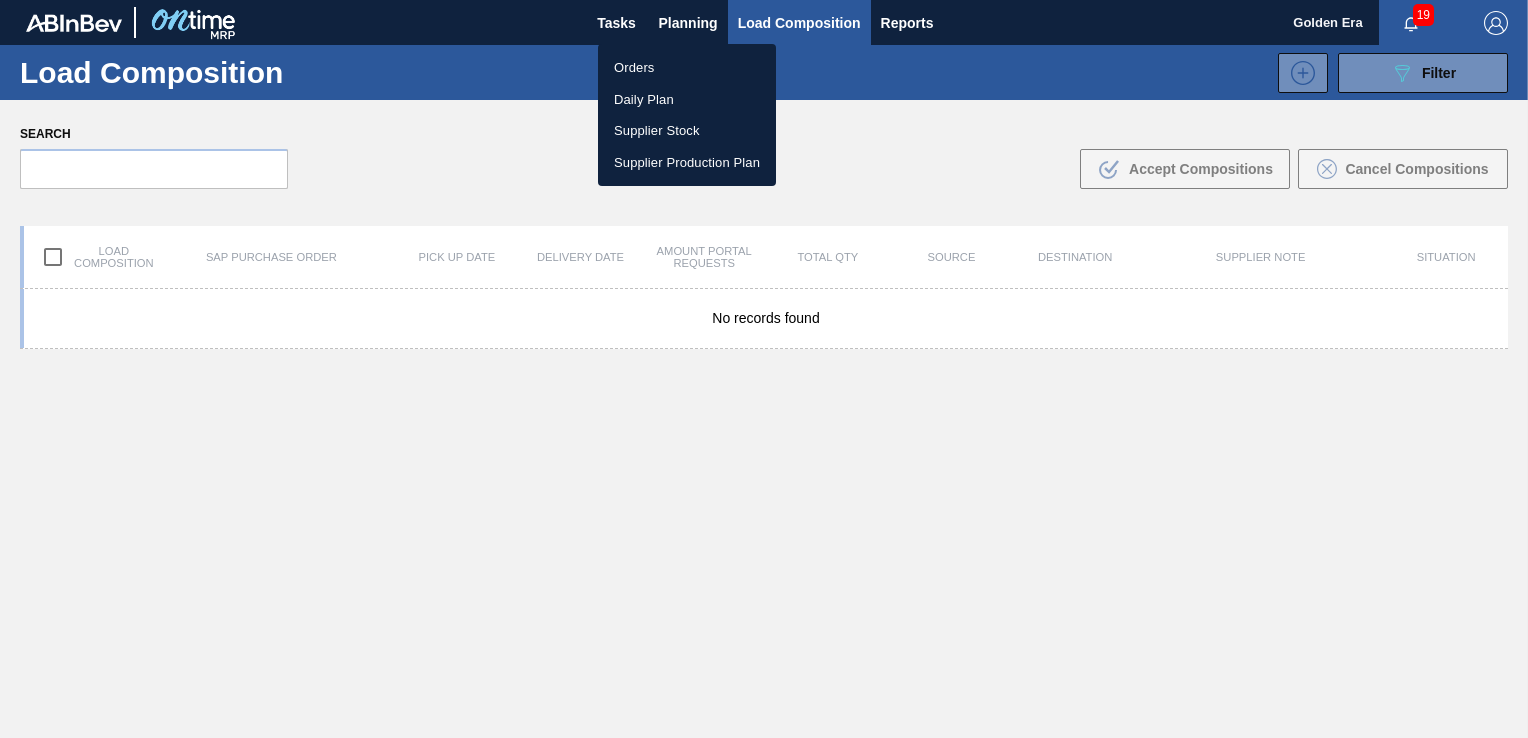 drag, startPoint x: 650, startPoint y: 69, endPoint x: 1527, endPoint y: 71, distance: 877.00226 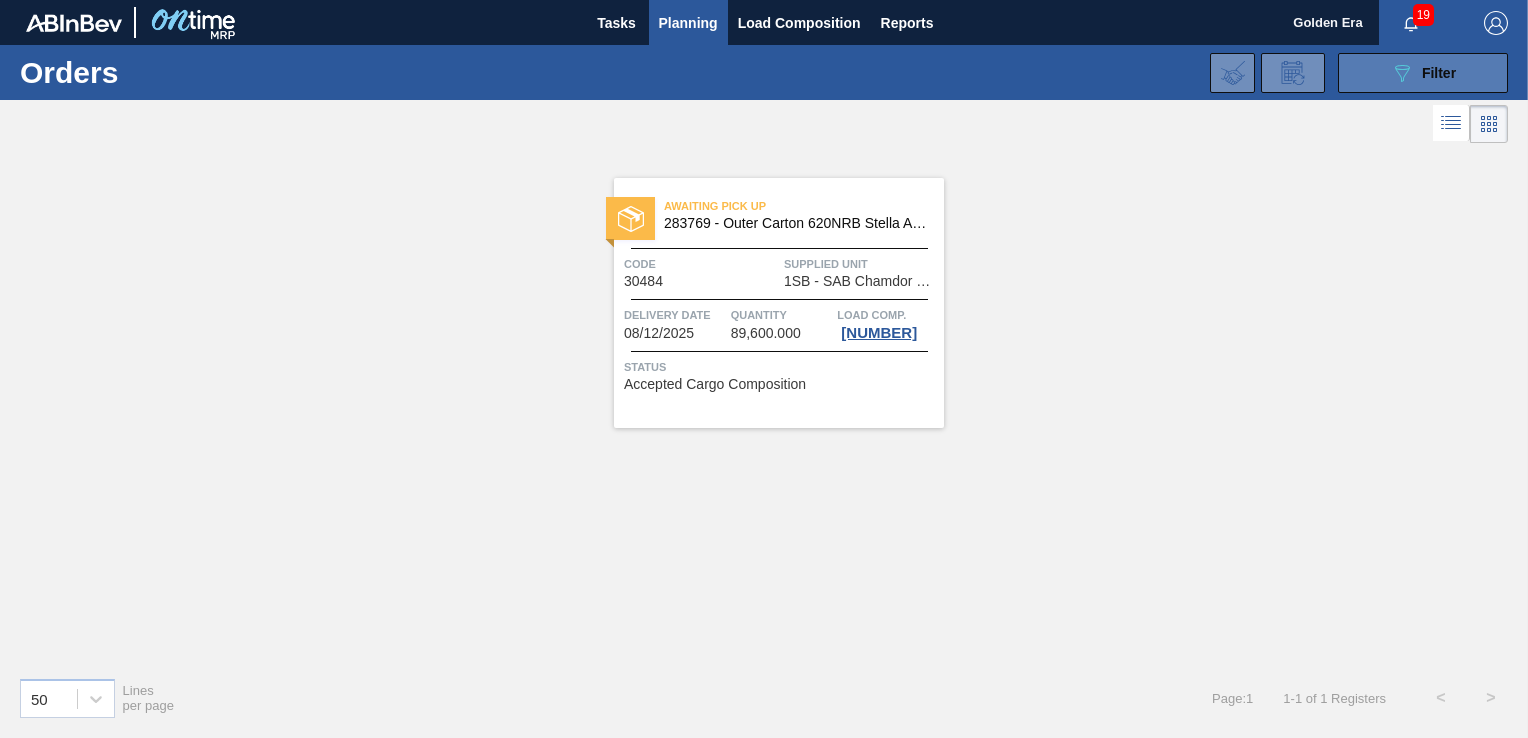click on "089F7B8B-B2A5-4AFE-B5C0-19BA573D28AC Filter" at bounding box center [1423, 73] 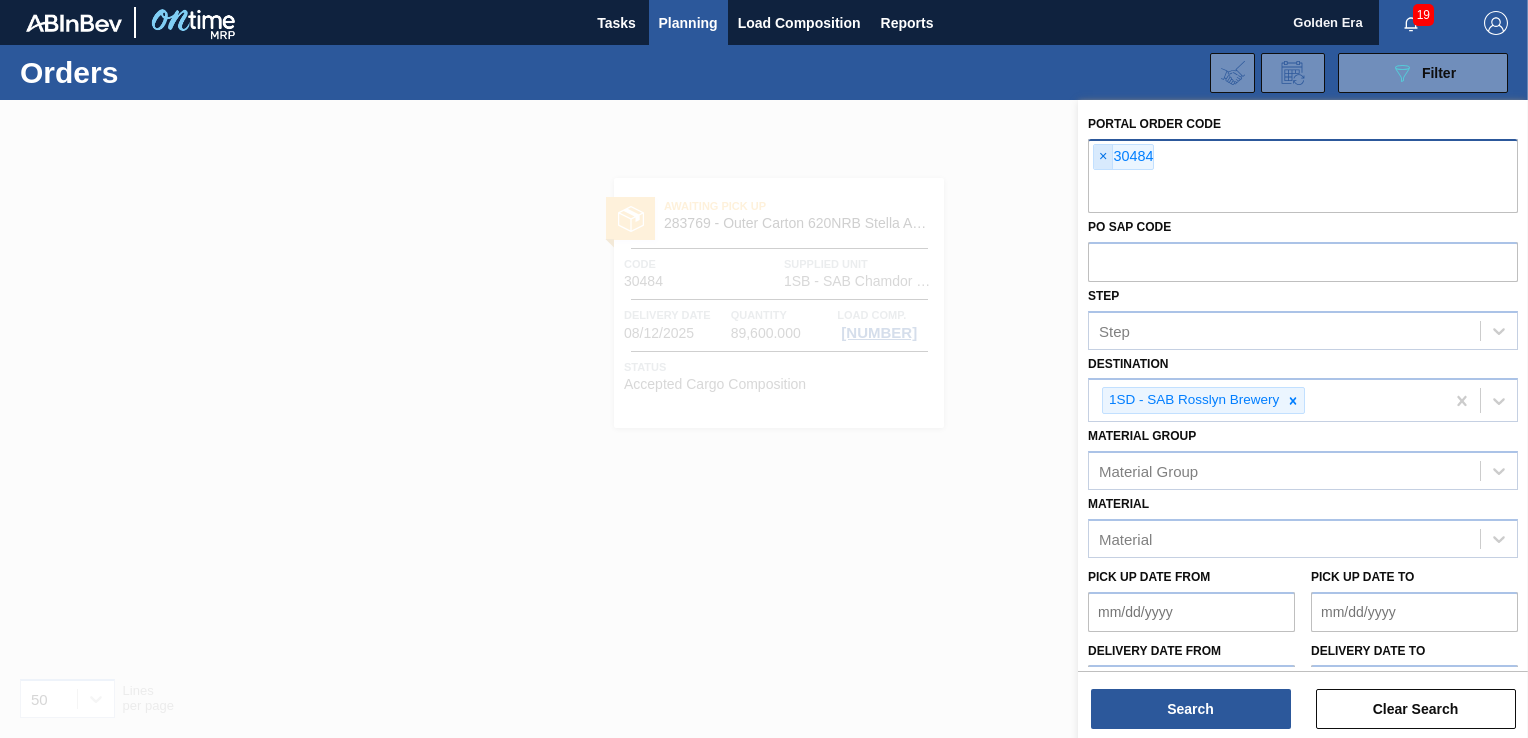 click on "×" at bounding box center (1103, 157) 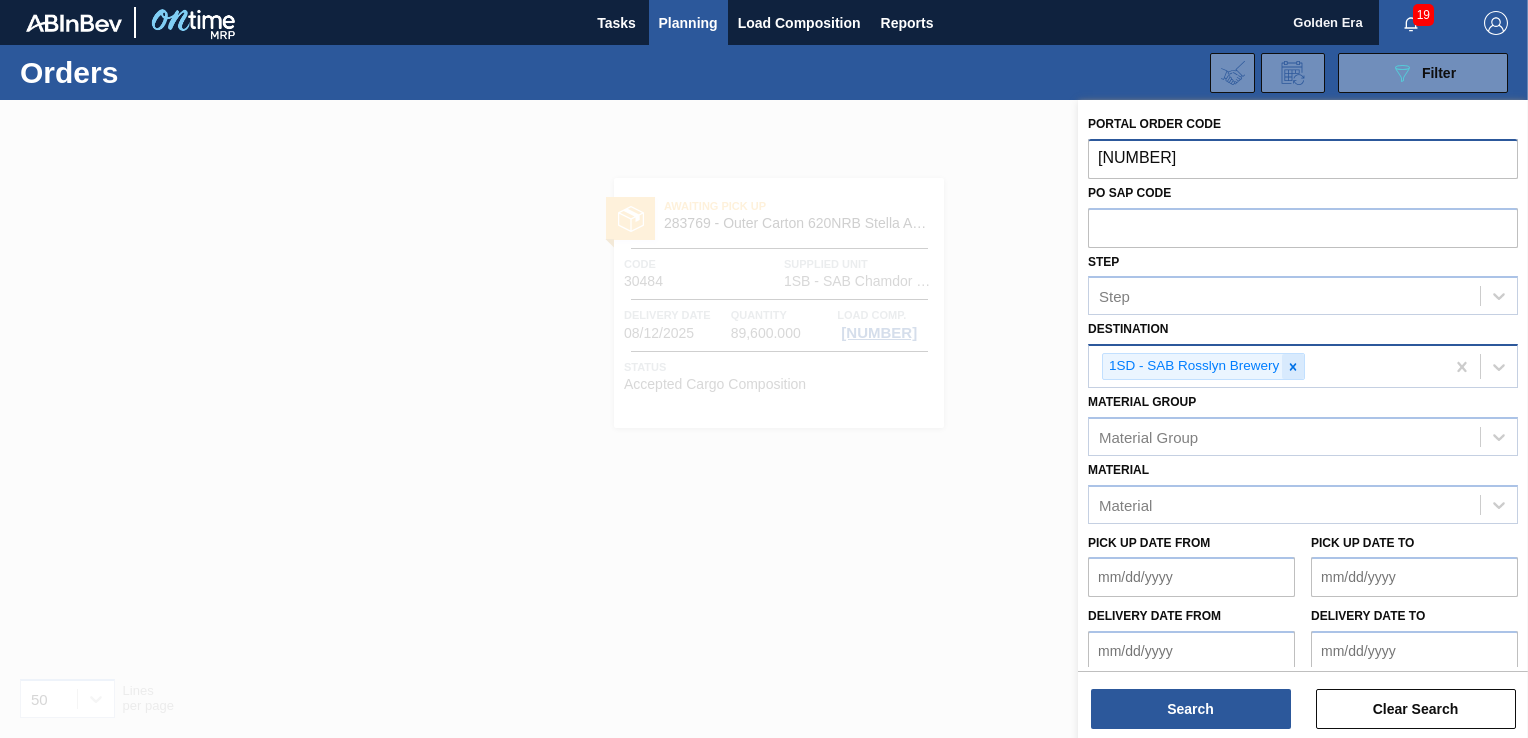 click 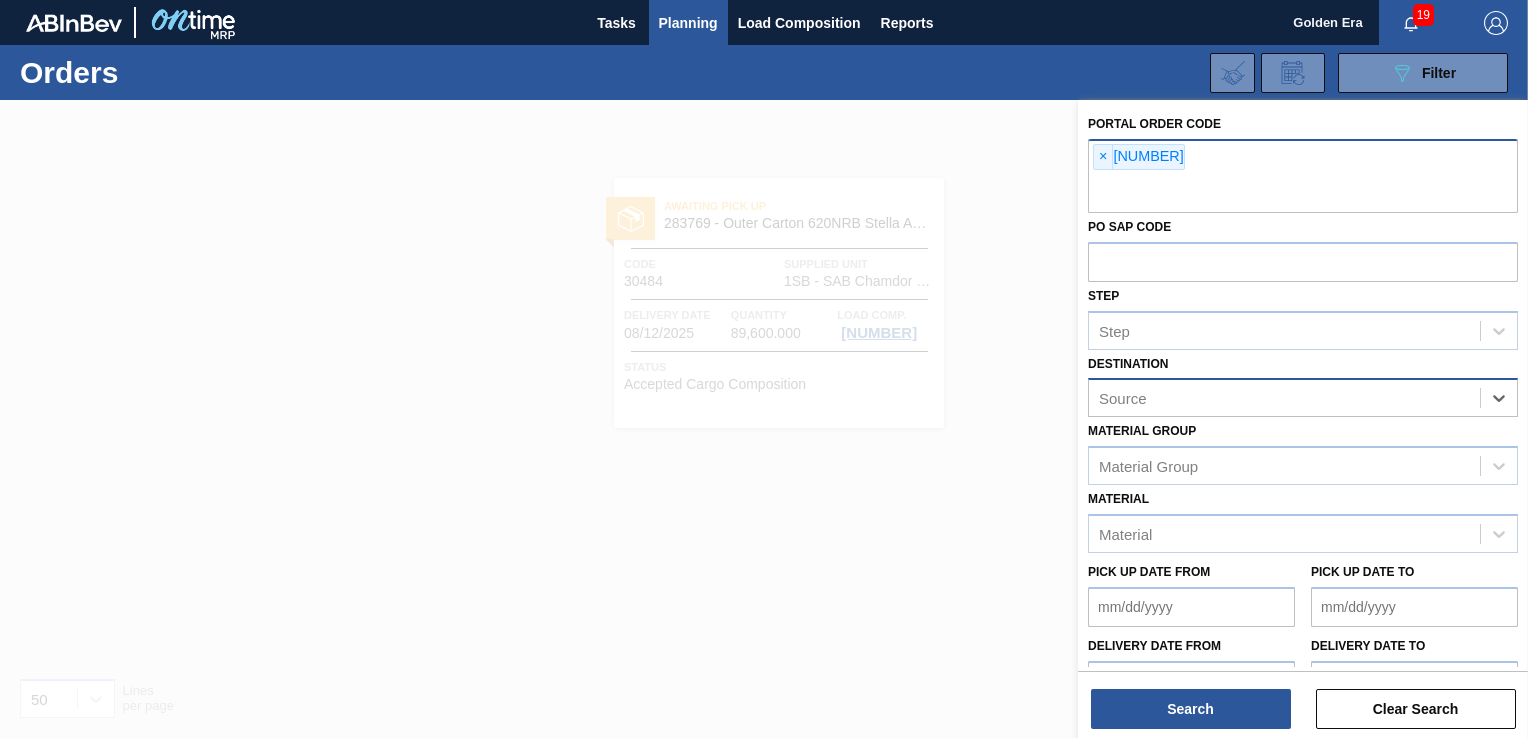 click on "Source" at bounding box center (1284, 398) 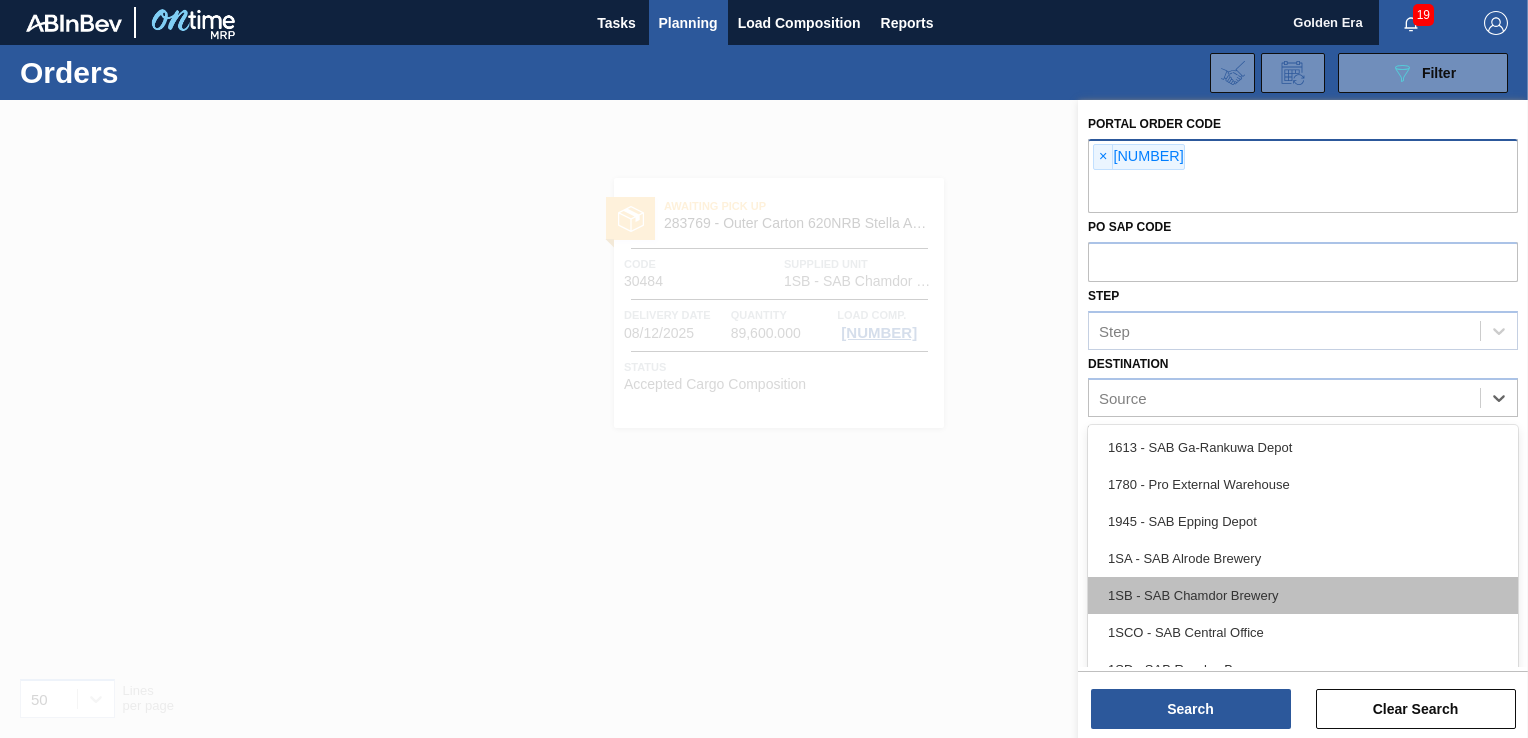 click on "1SB - SAB Chamdor Brewery" at bounding box center [1303, 595] 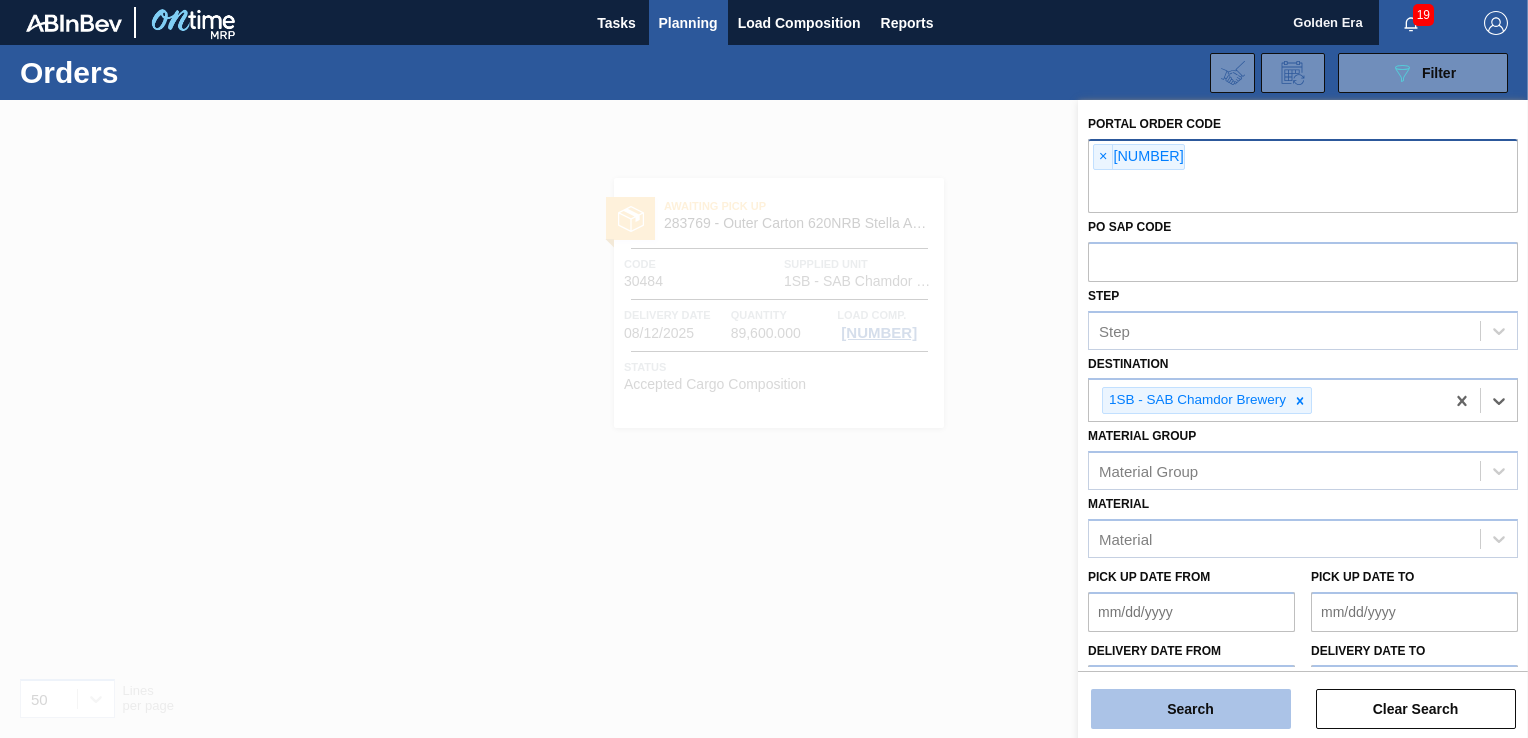 click on "Search" at bounding box center [1191, 709] 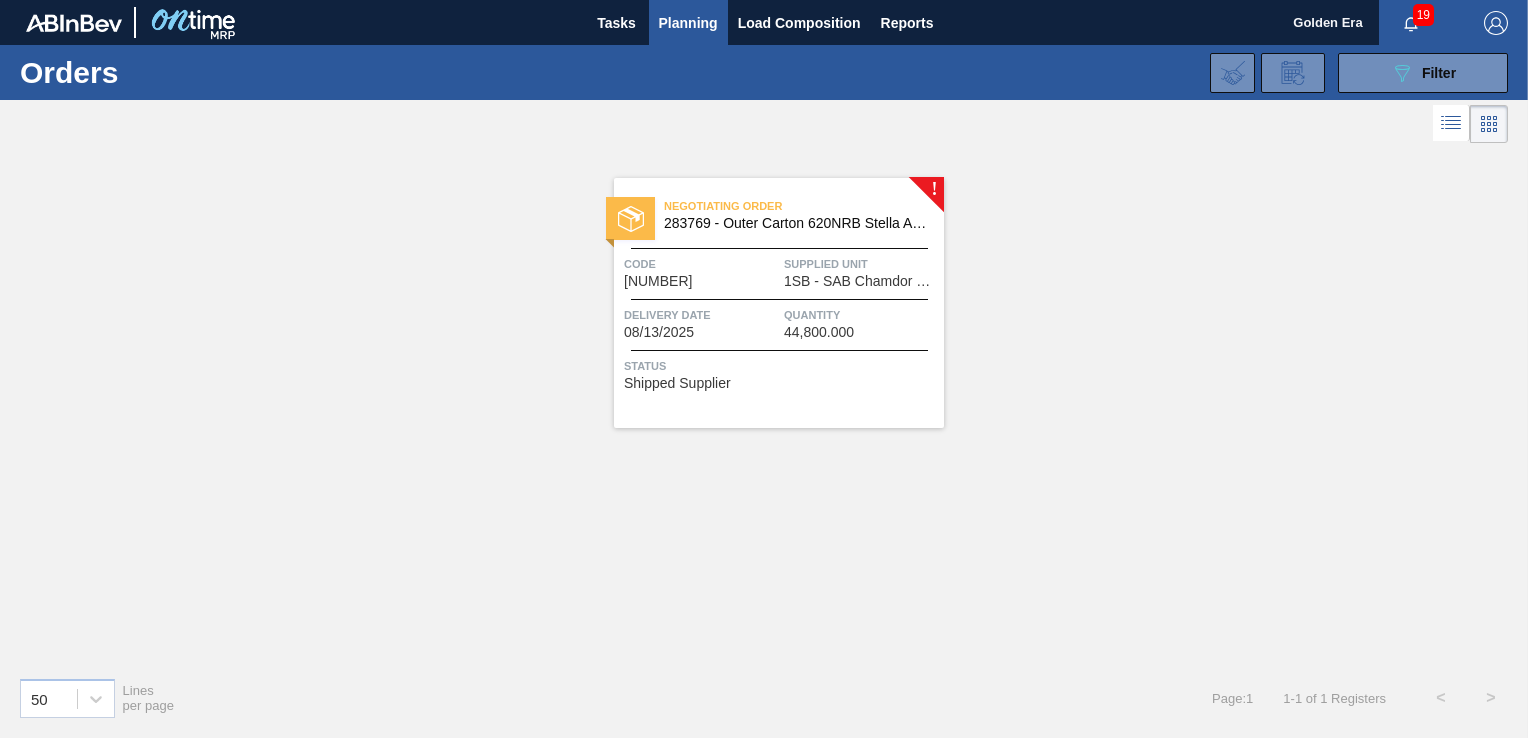 click on "Status" at bounding box center (781, 366) 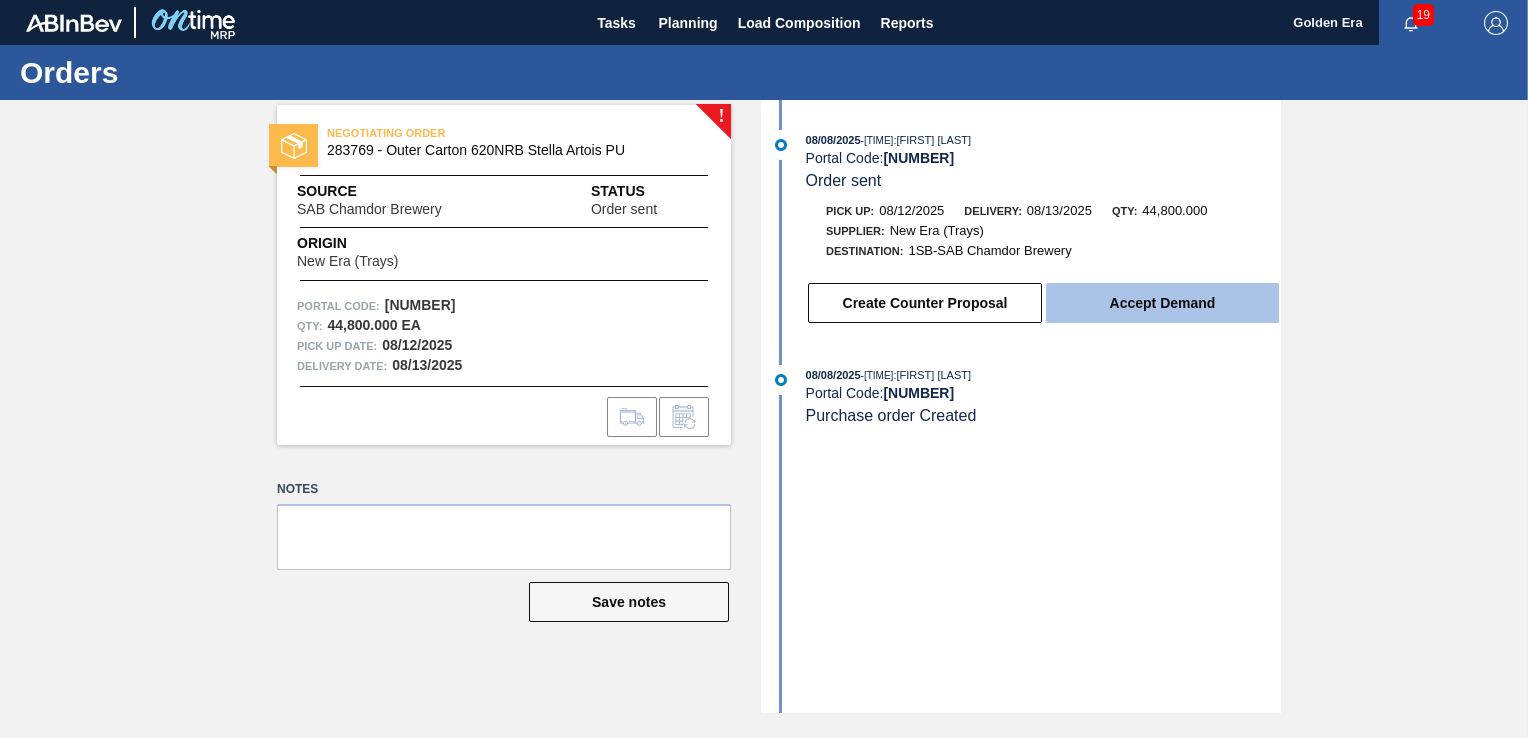 click on "Accept Demand" at bounding box center [1162, 303] 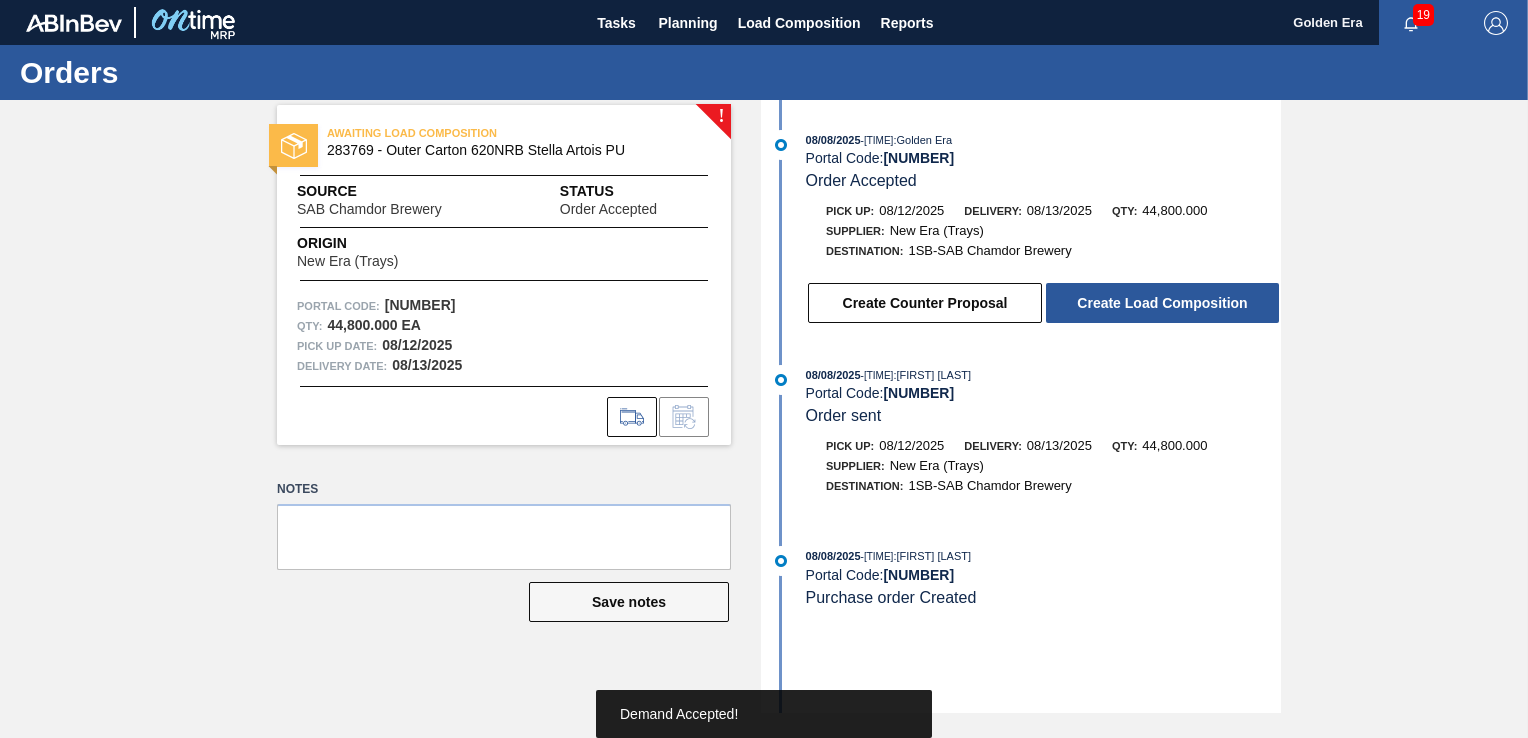 click on "Create Load Composition" at bounding box center [1162, 303] 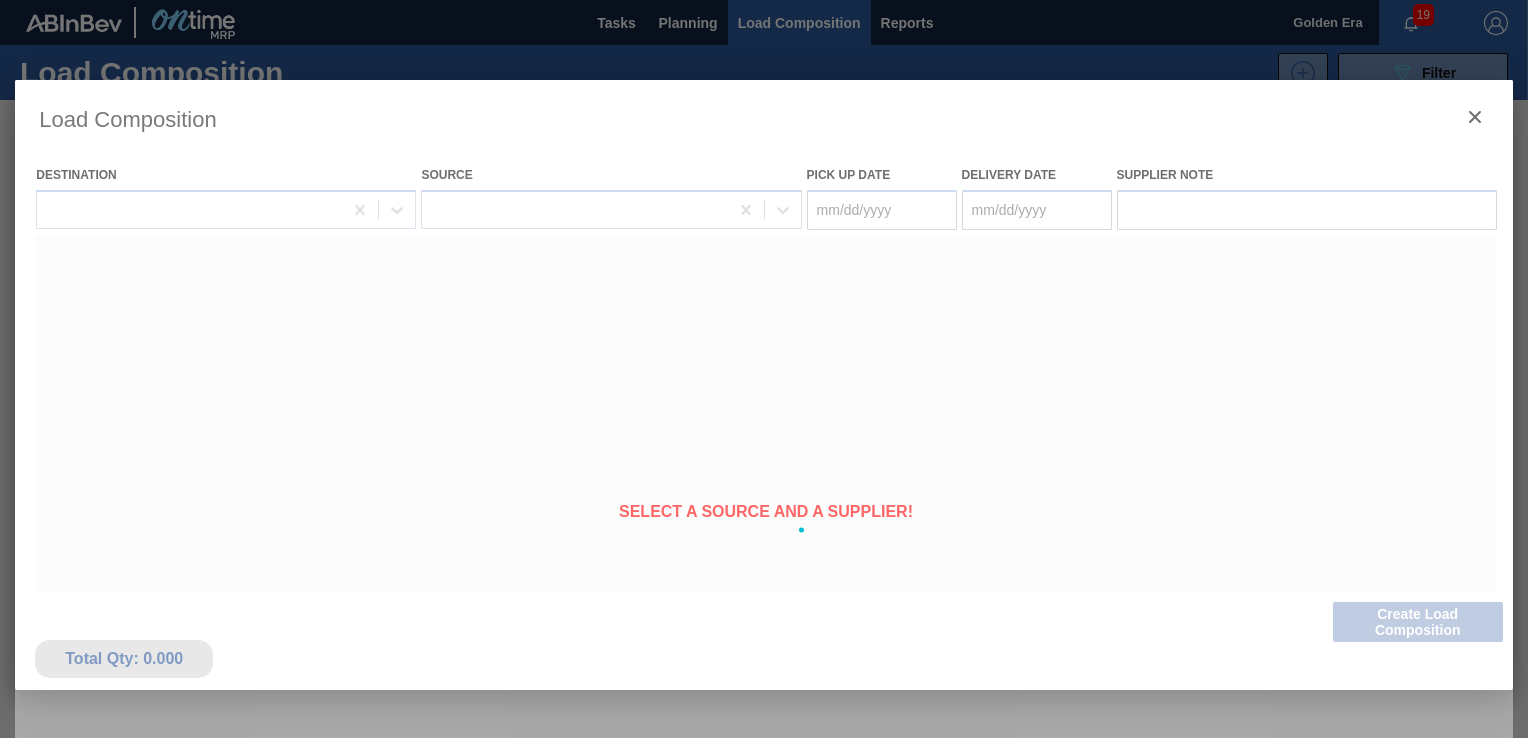 type on "08/12/2025" 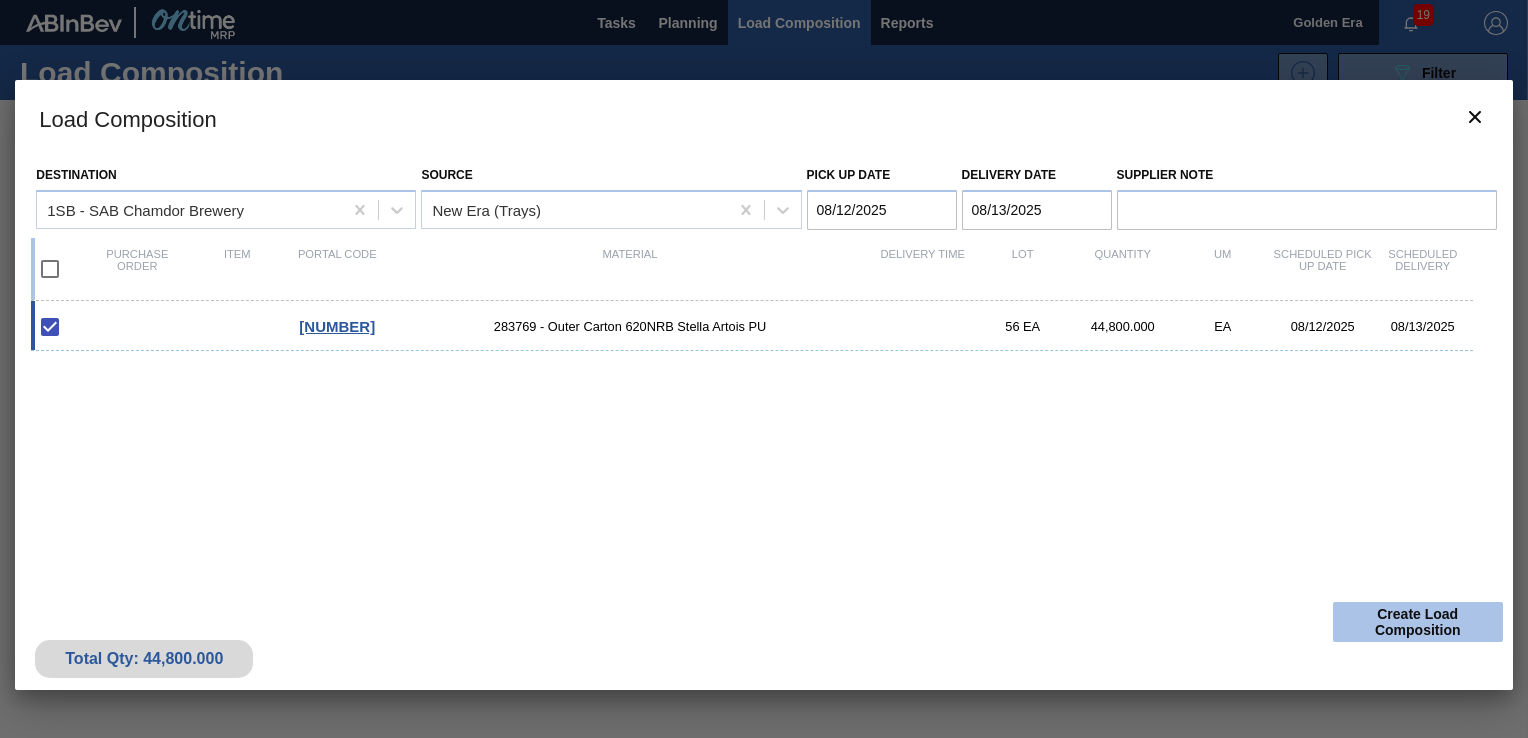 click on "Create Load Composition" at bounding box center (1418, 622) 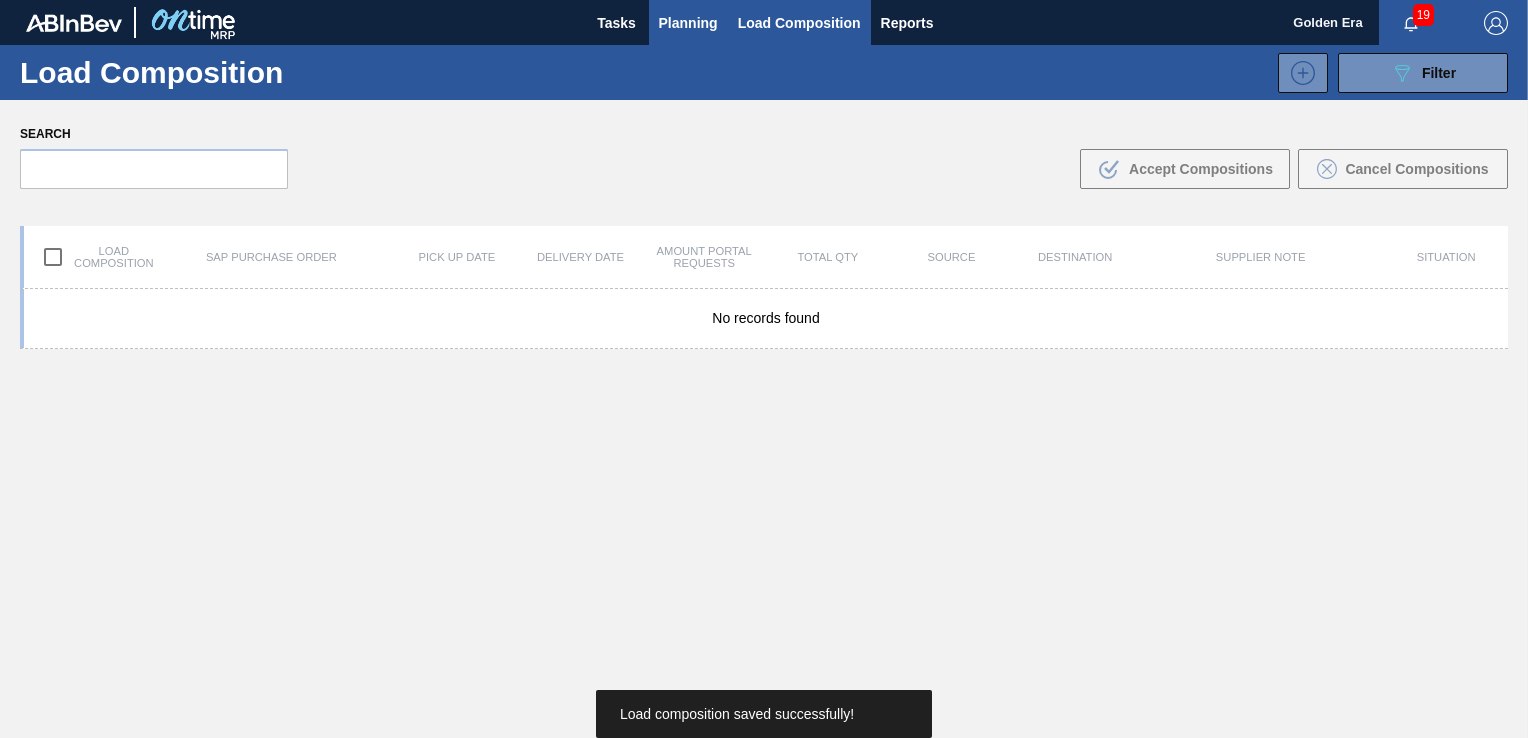 click on "Planning" at bounding box center [688, 23] 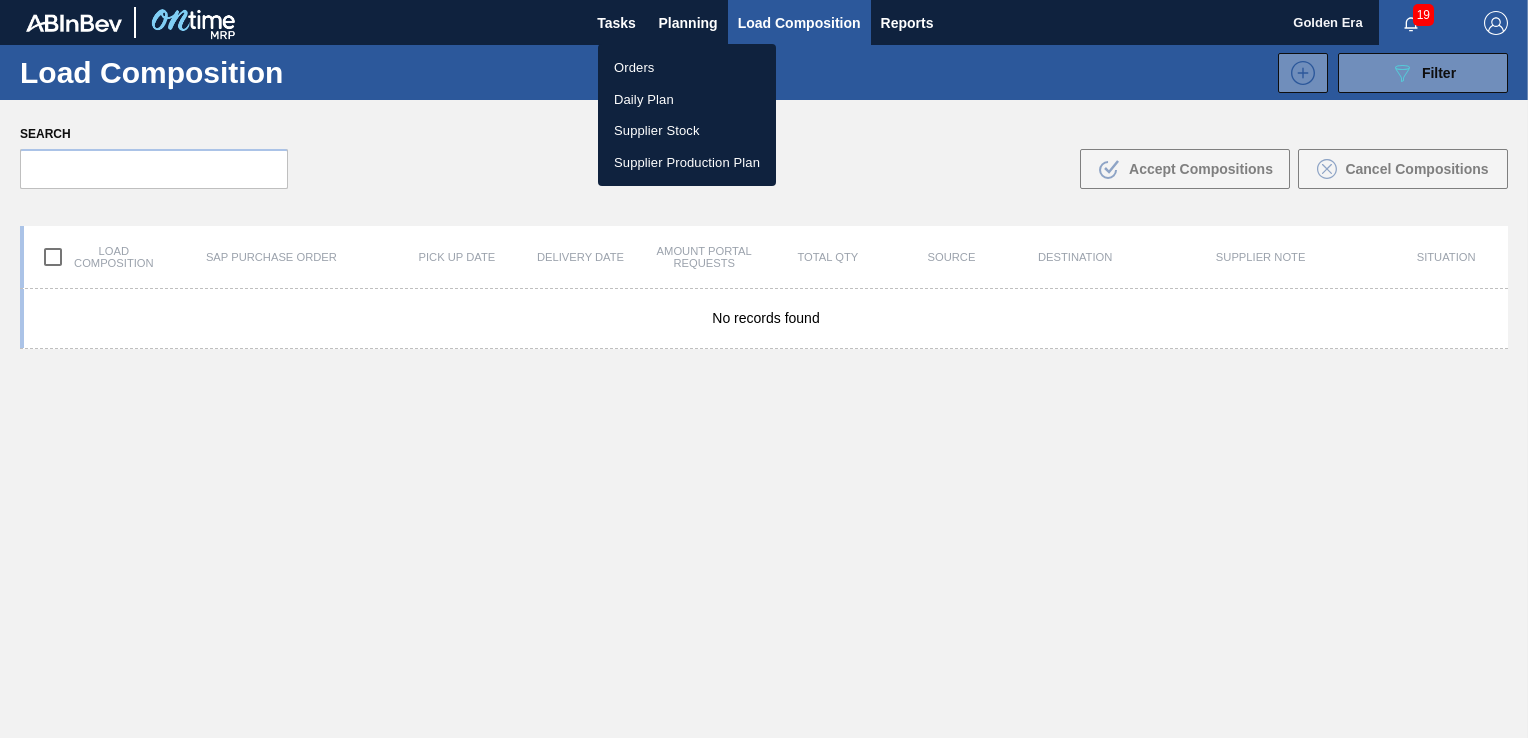 click at bounding box center (764, 369) 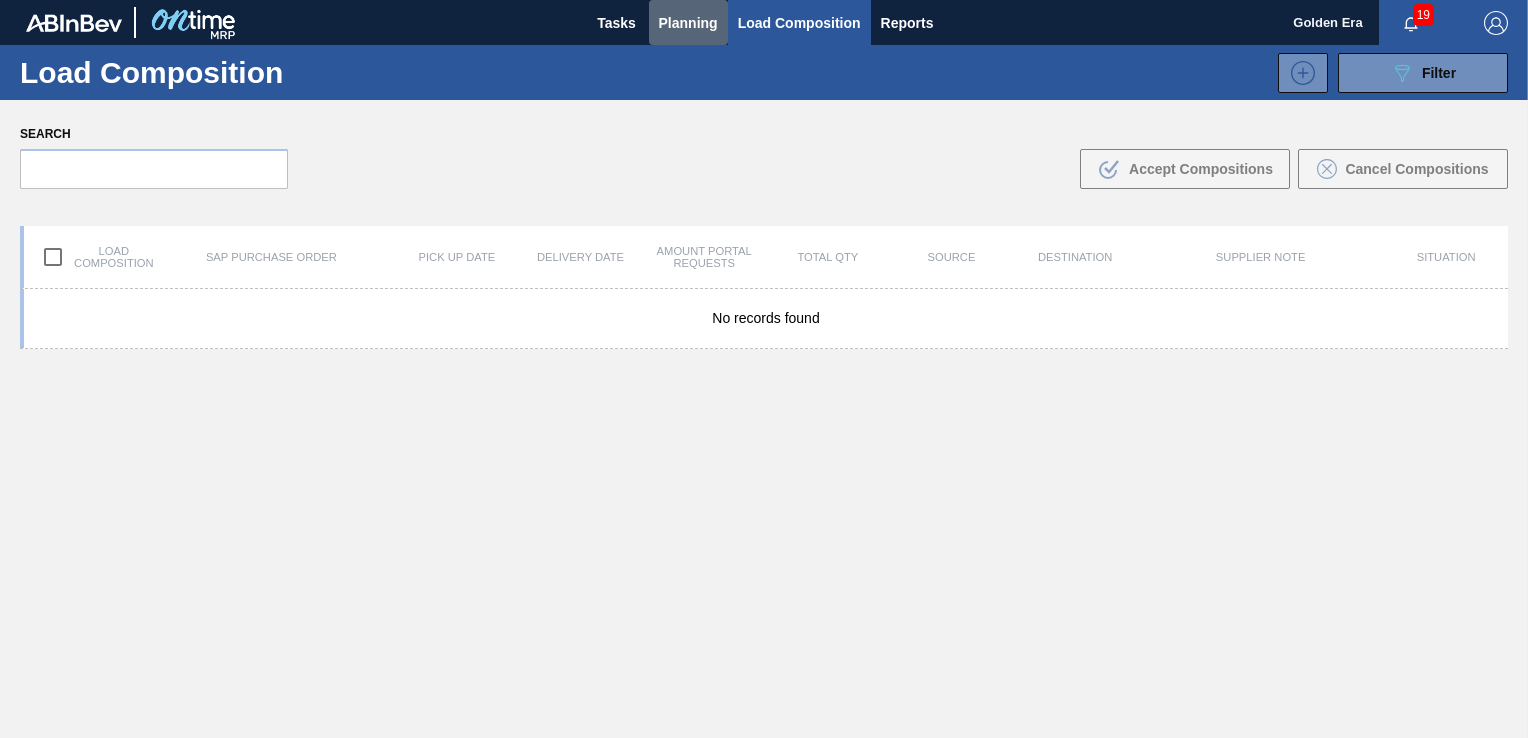 click on "Planning" at bounding box center (688, 23) 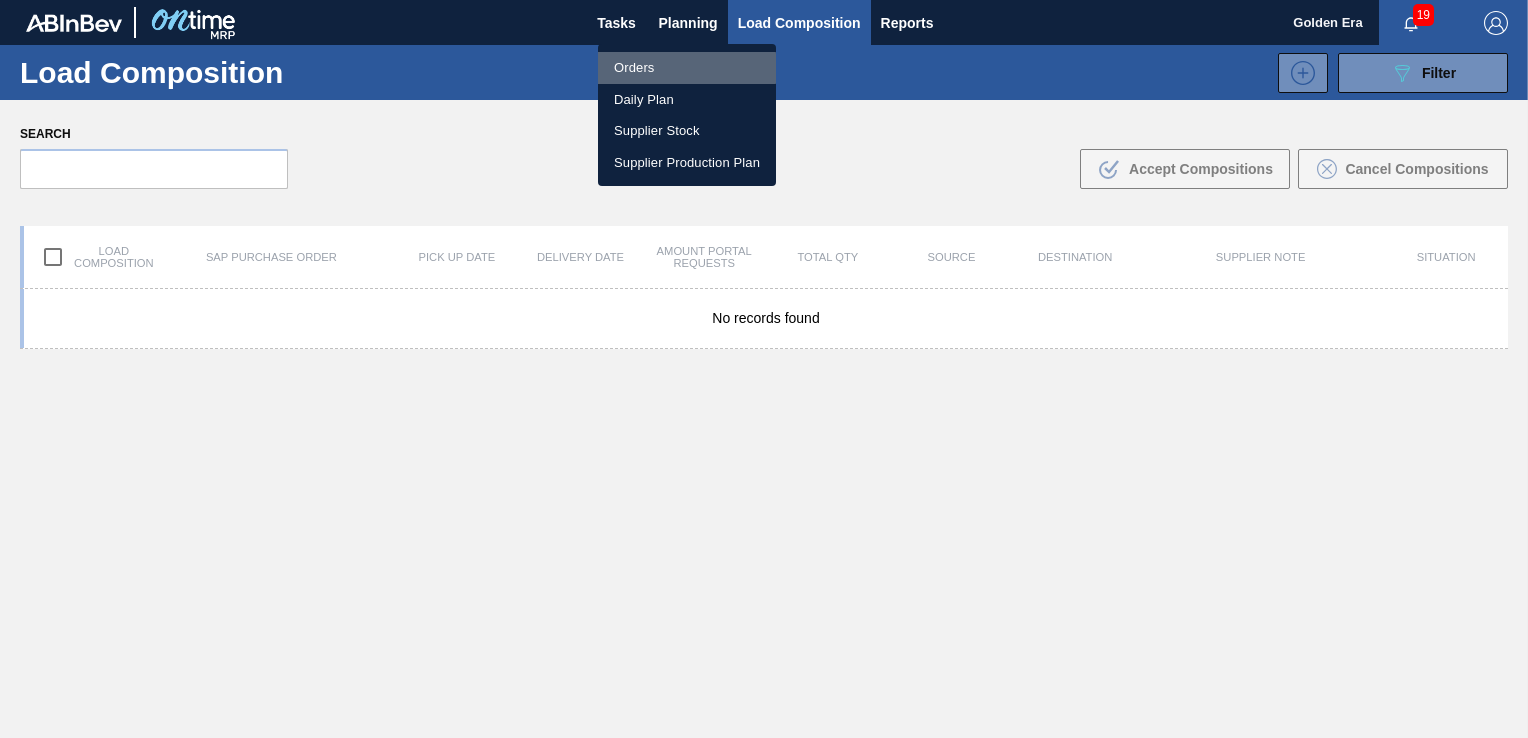 click on "Orders" at bounding box center [687, 68] 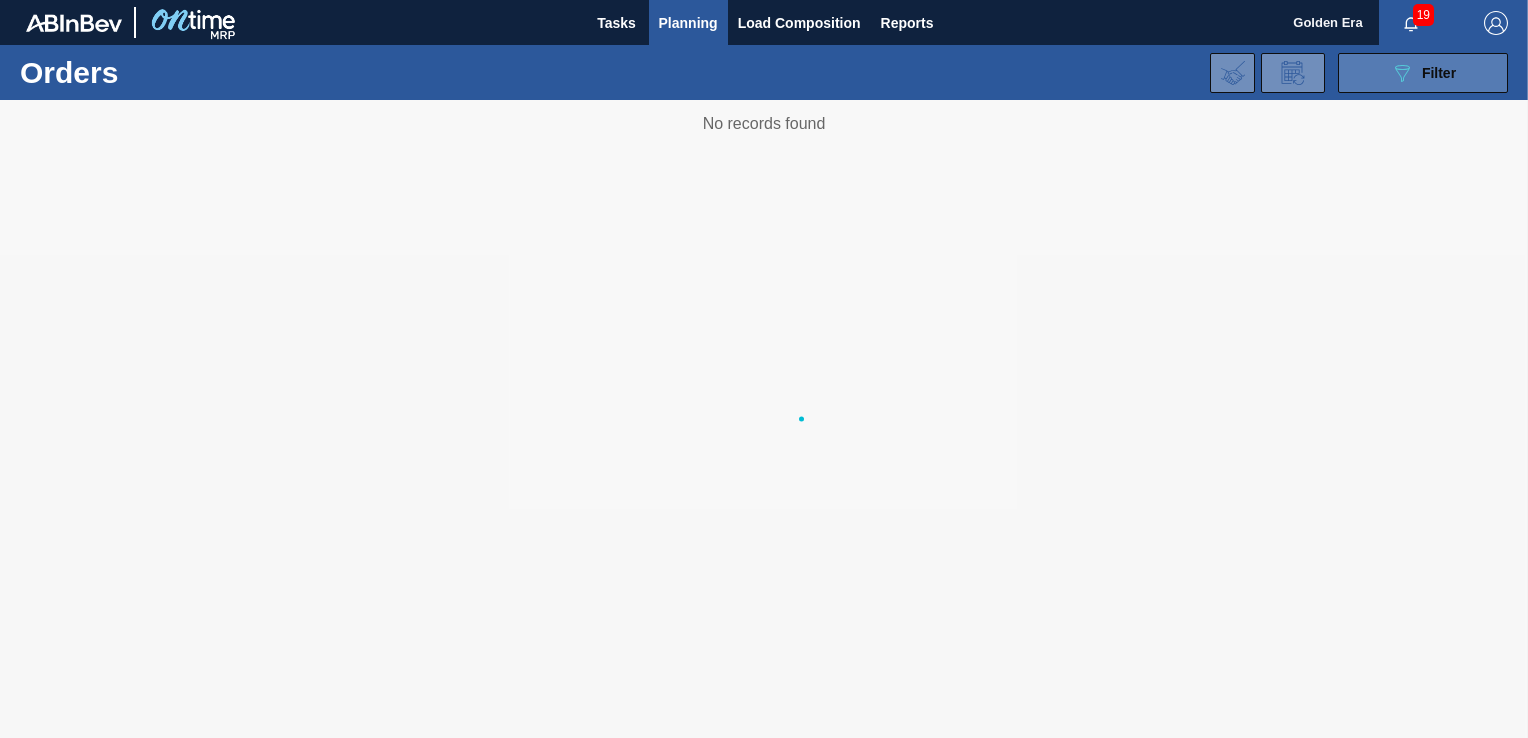 click on "089F7B8B-B2A5-4AFE-B5C0-19BA573D28AC Filter" at bounding box center (1423, 73) 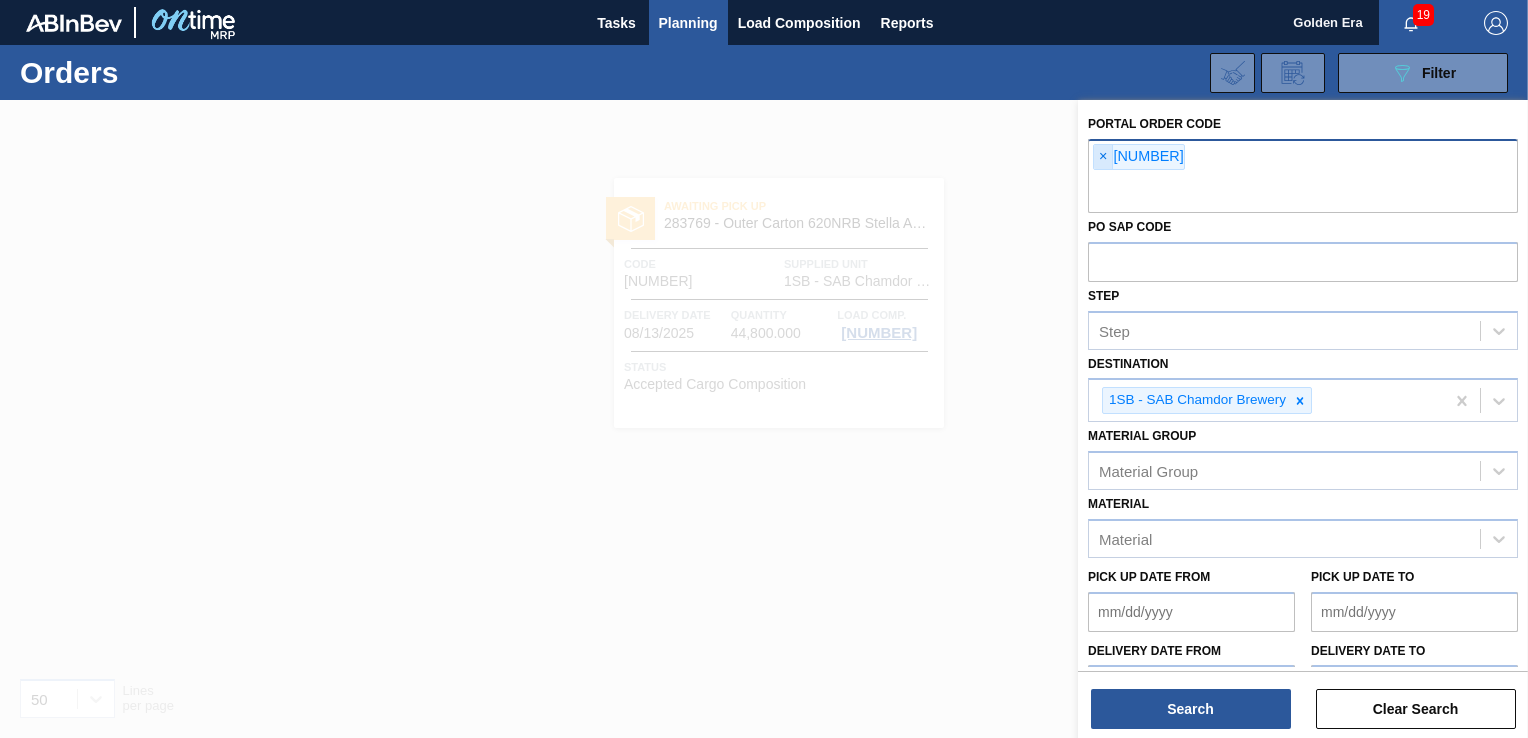 click on "×" at bounding box center [1103, 157] 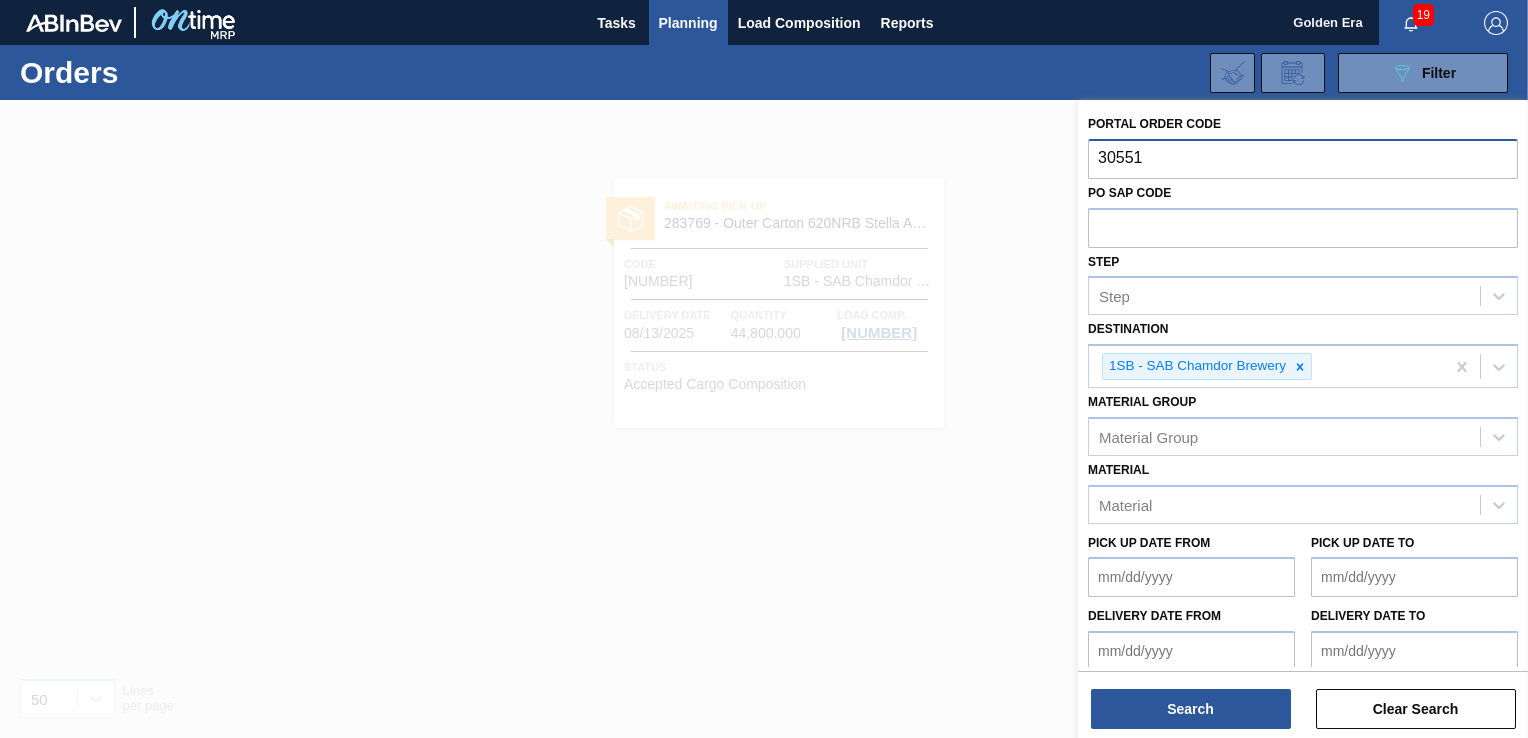 click 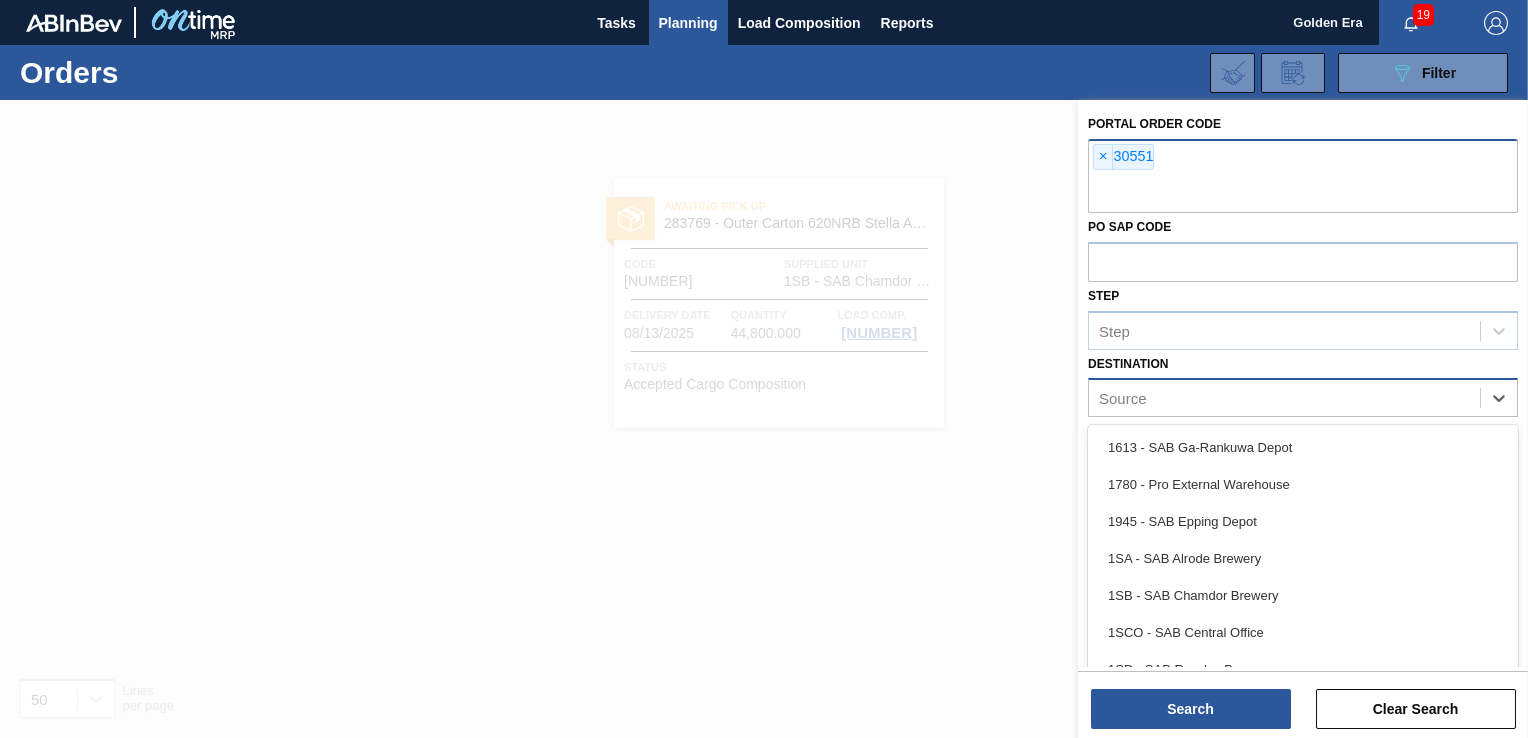 click on "Source" at bounding box center (1284, 398) 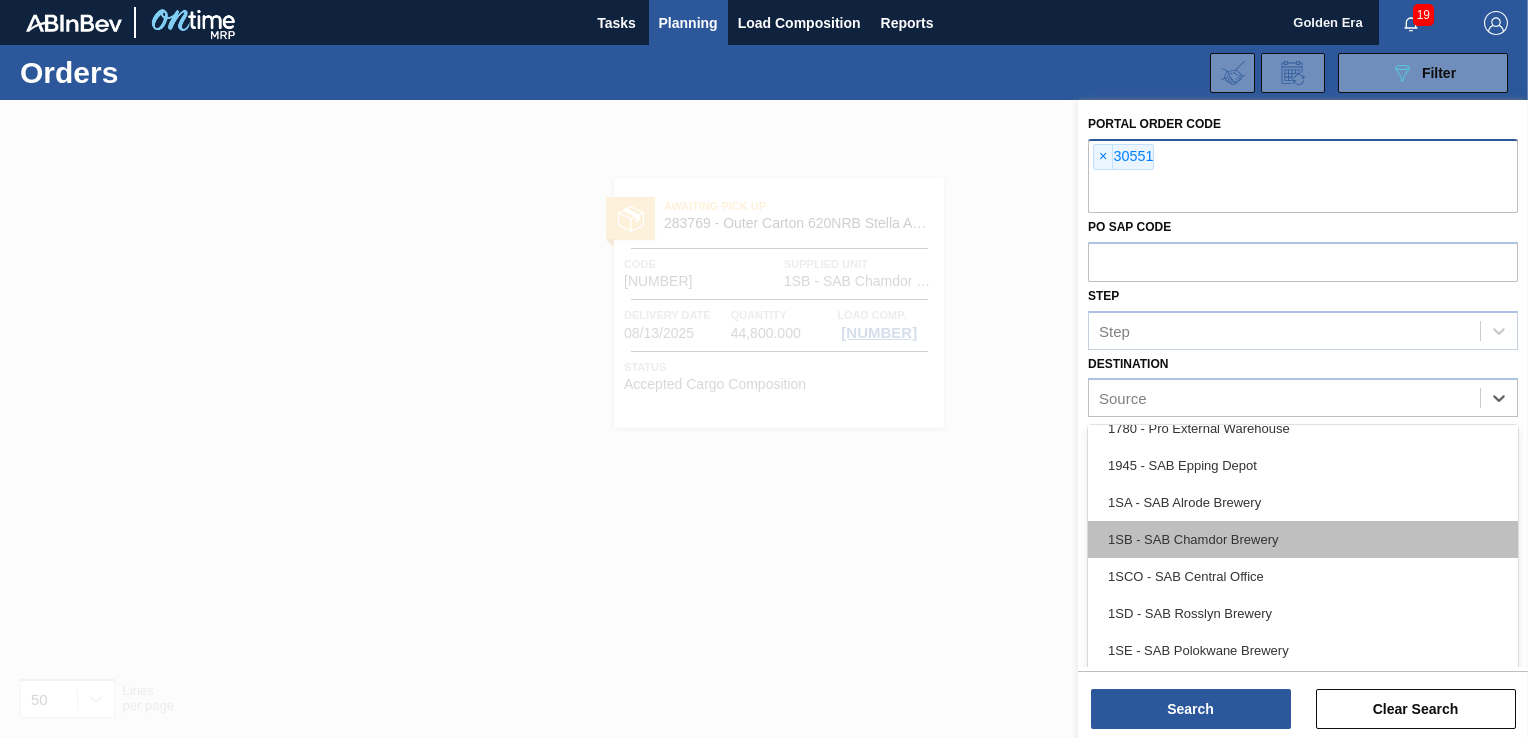 scroll, scrollTop: 100, scrollLeft: 0, axis: vertical 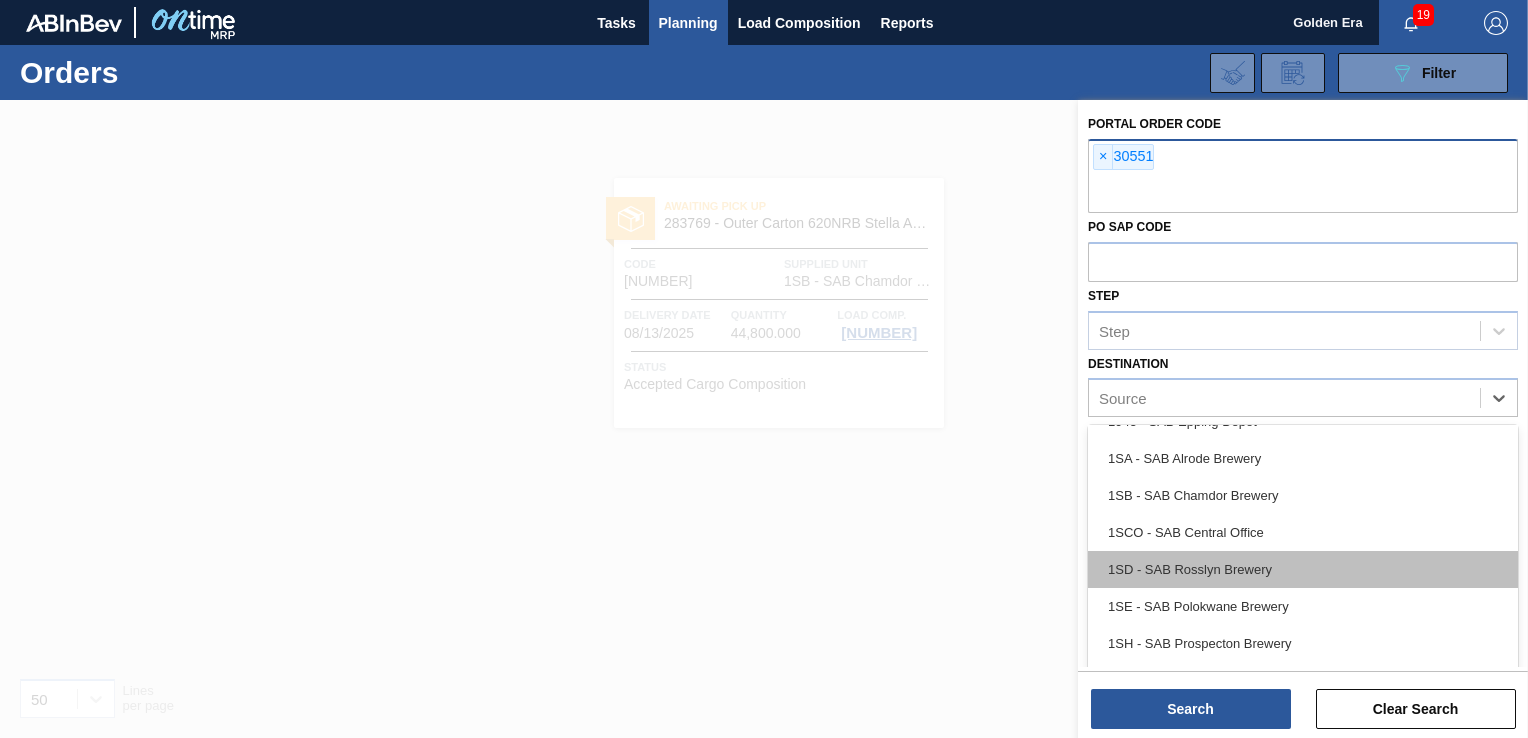 click on "1SD - SAB Rosslyn Brewery" at bounding box center (1303, 569) 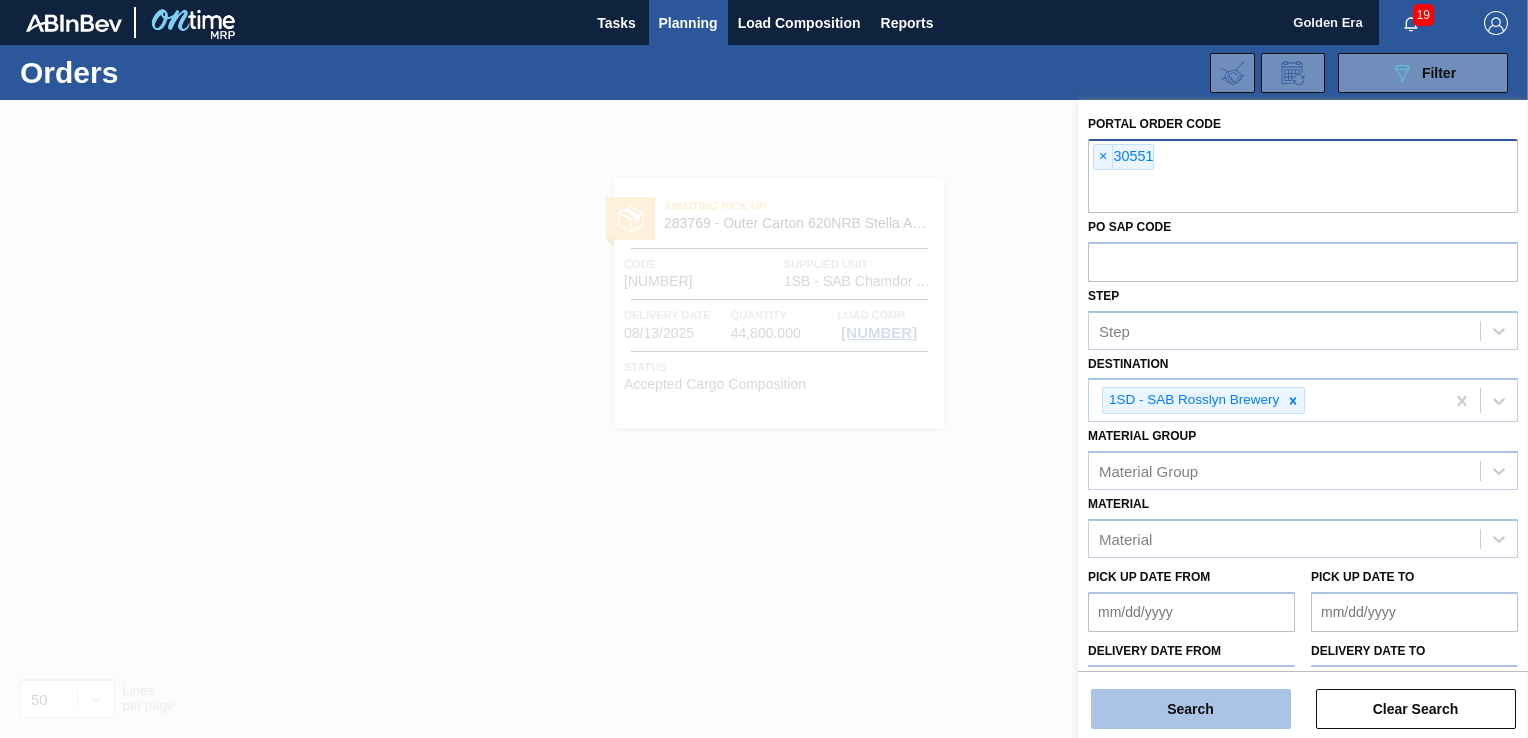 click on "Search" at bounding box center (1191, 709) 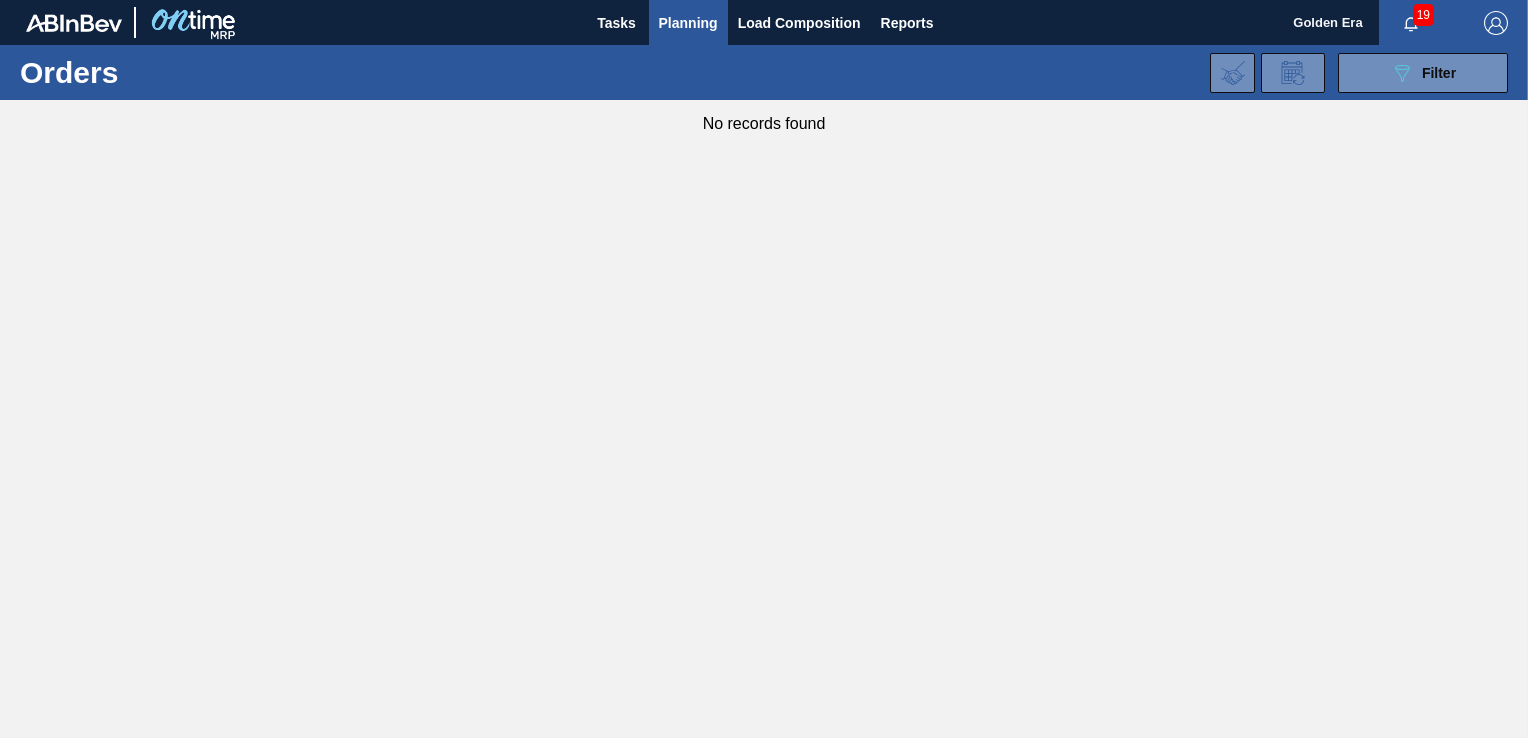 click on "Planning" at bounding box center (688, 23) 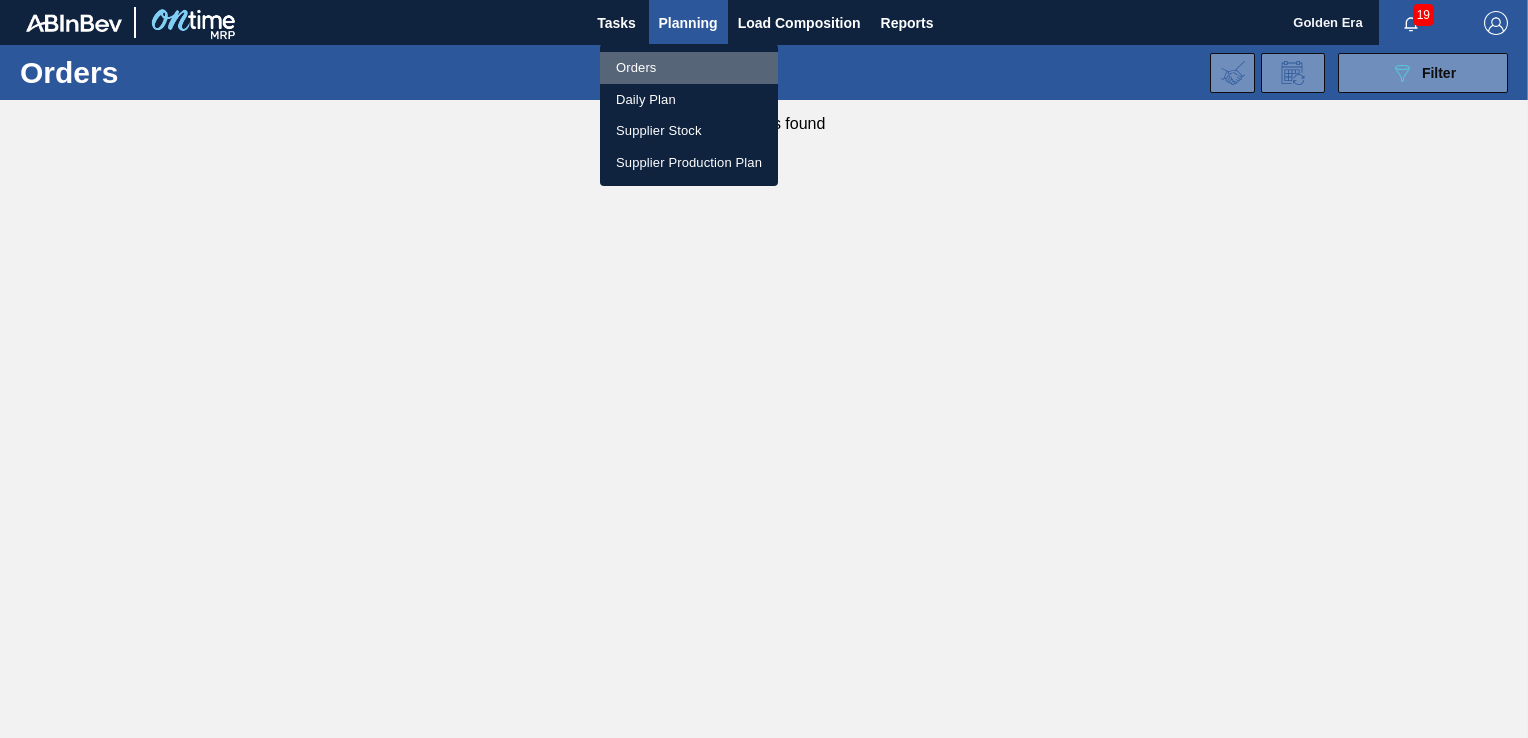 click on "Orders" at bounding box center (689, 68) 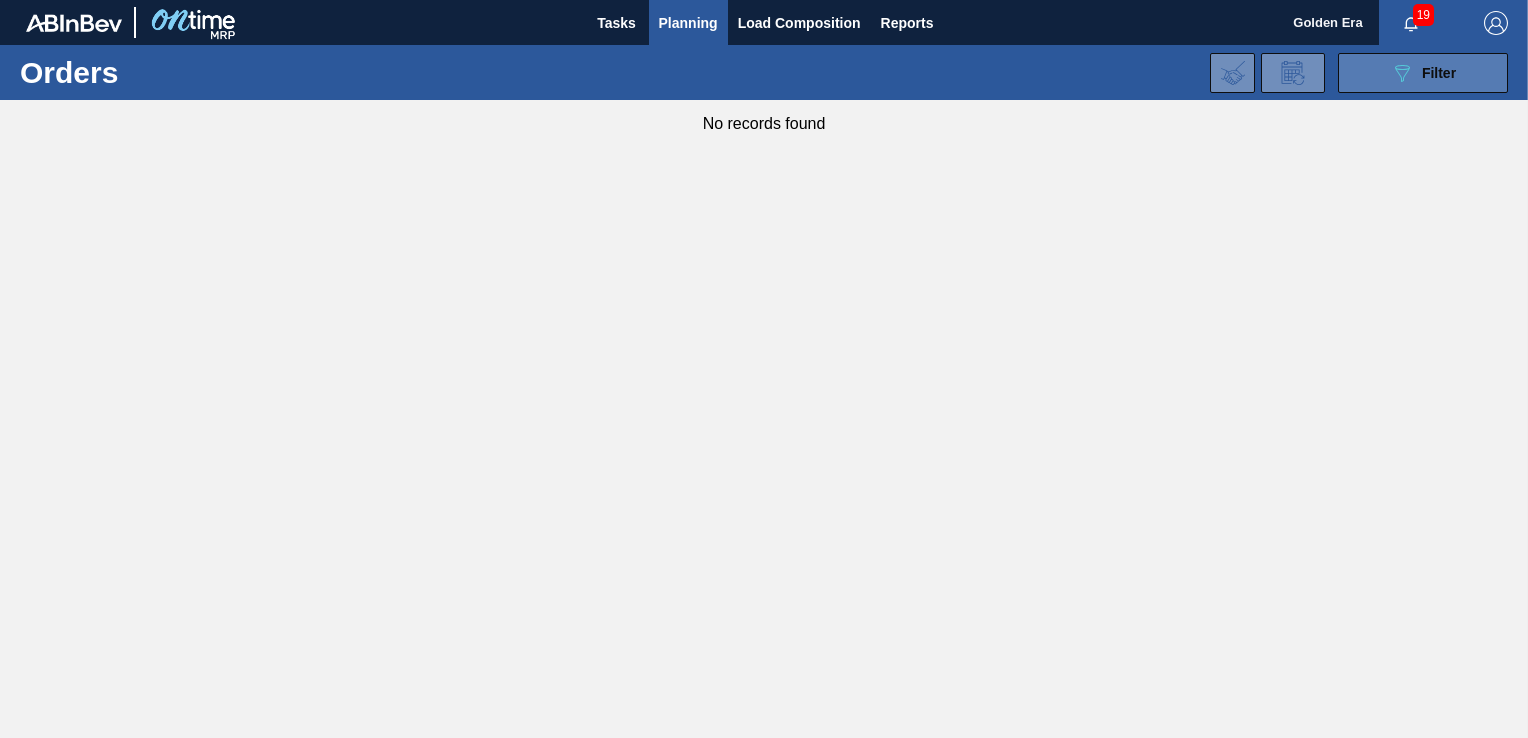 click on "089F7B8B-B2A5-4AFE-B5C0-19BA573D28AC Filter" at bounding box center (1423, 73) 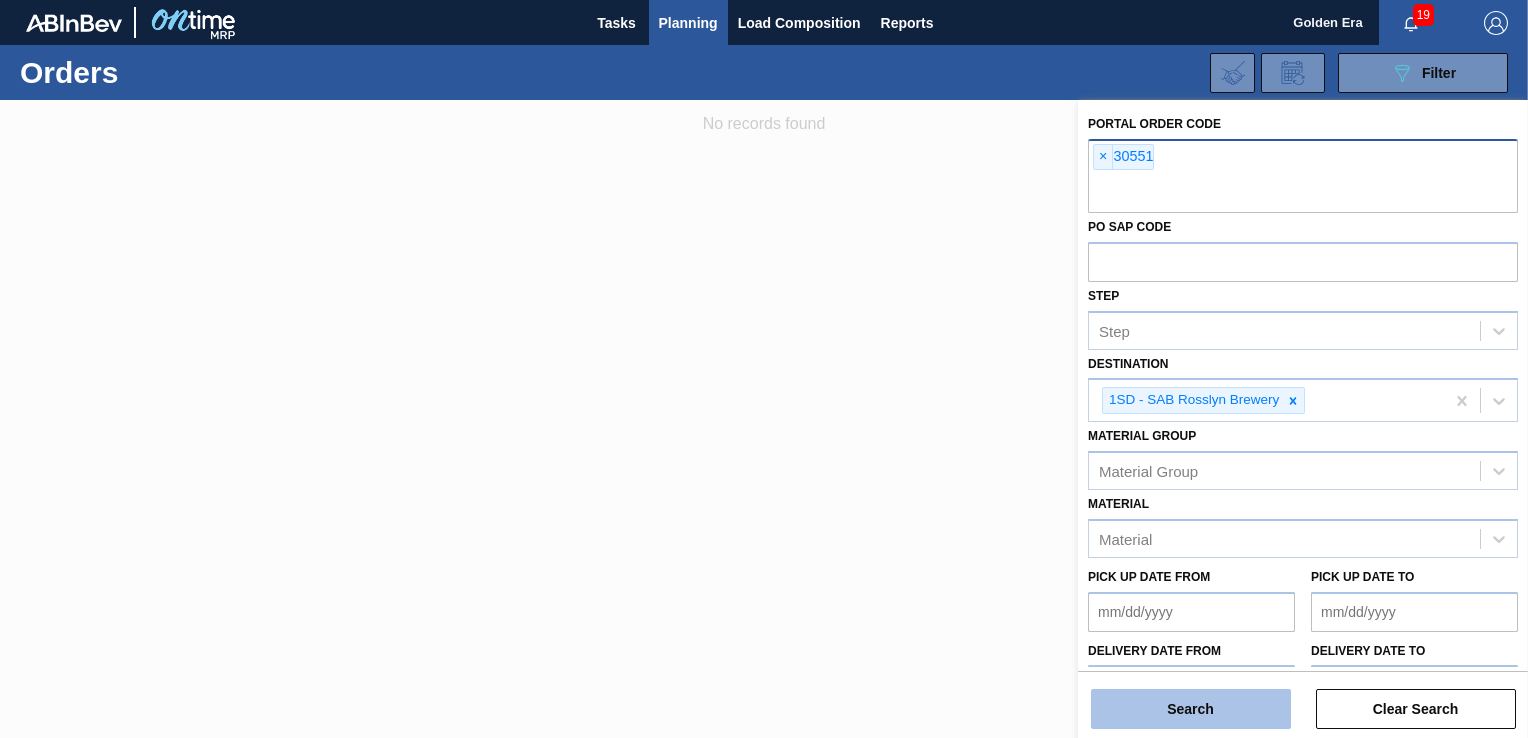 click on "Search" at bounding box center [1191, 709] 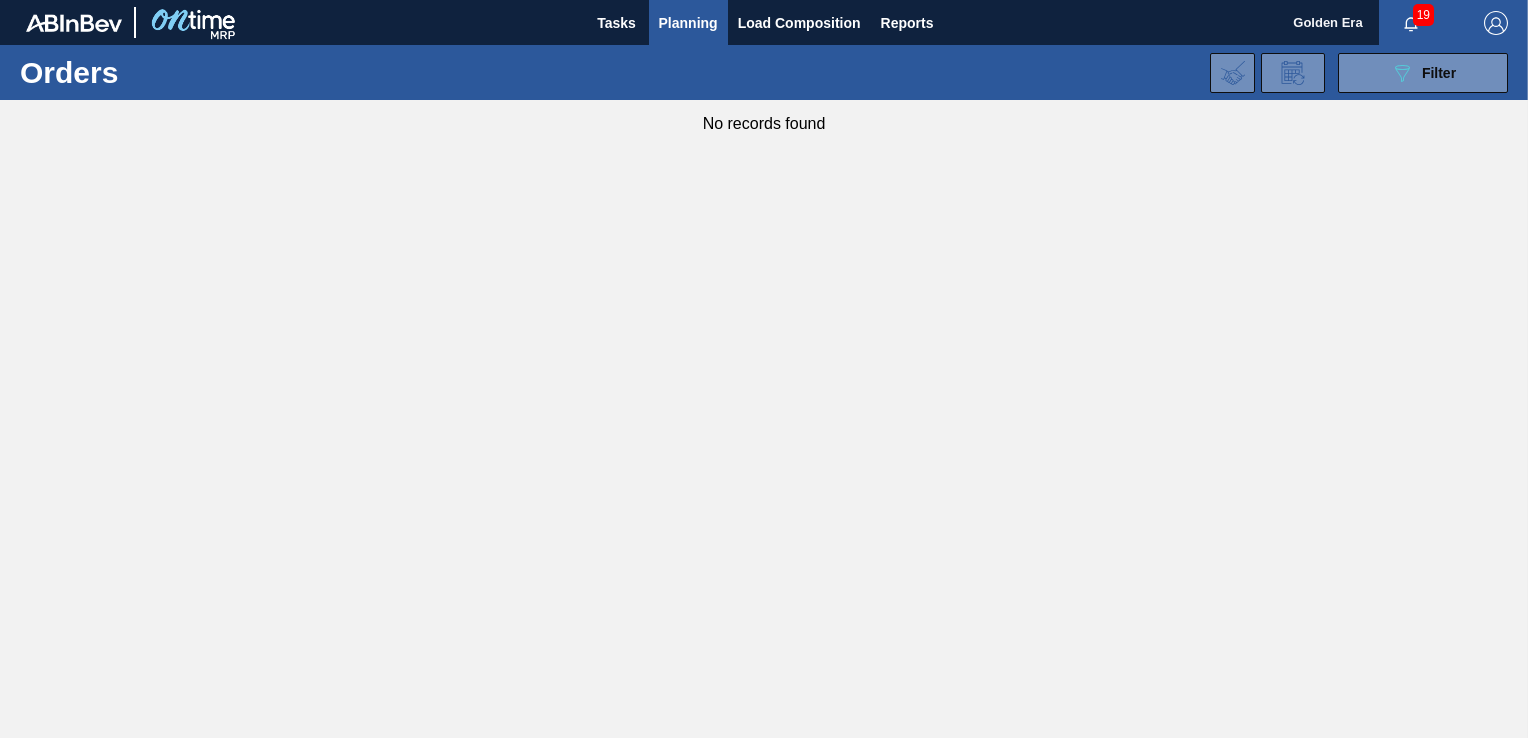 click on "Planning" at bounding box center (688, 23) 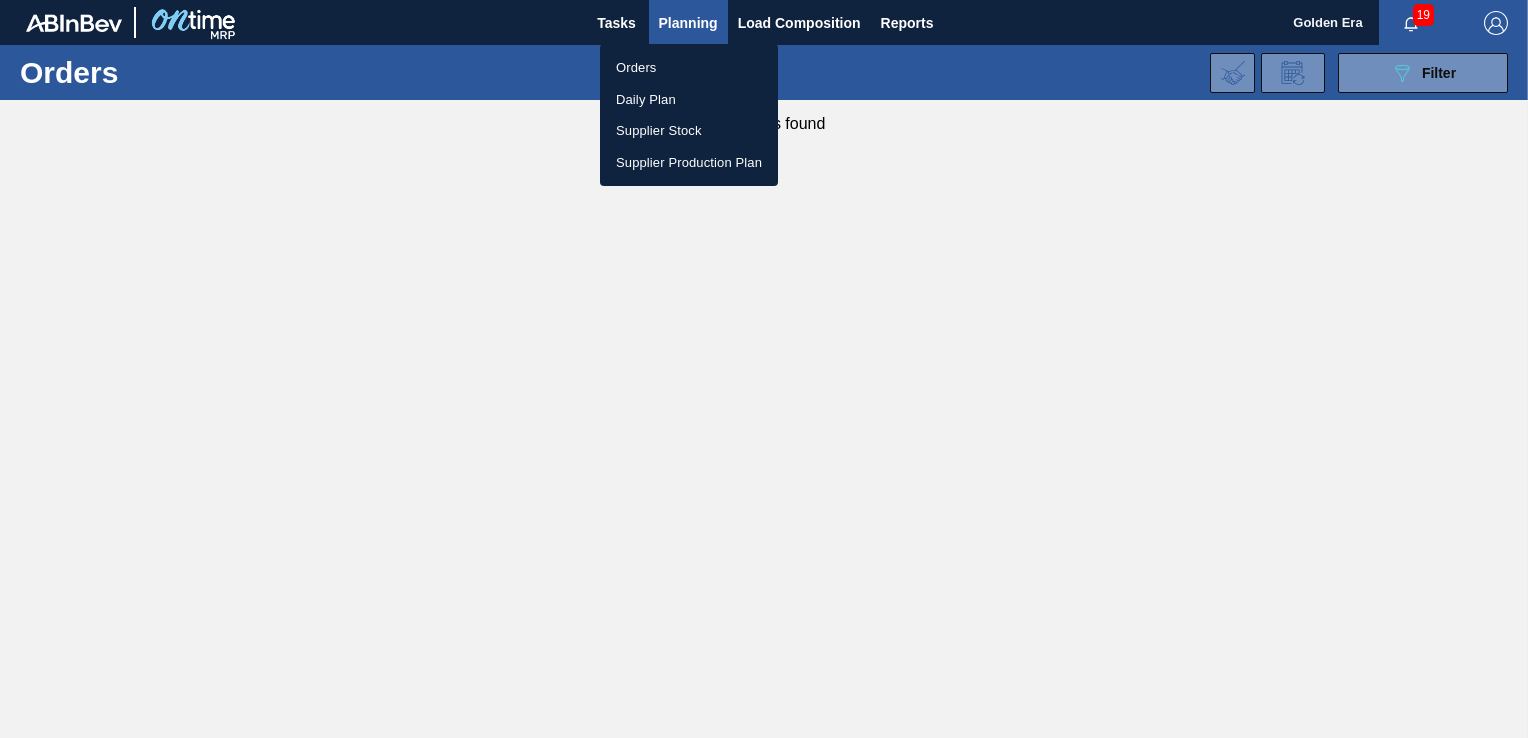 click on "Orders" at bounding box center (689, 68) 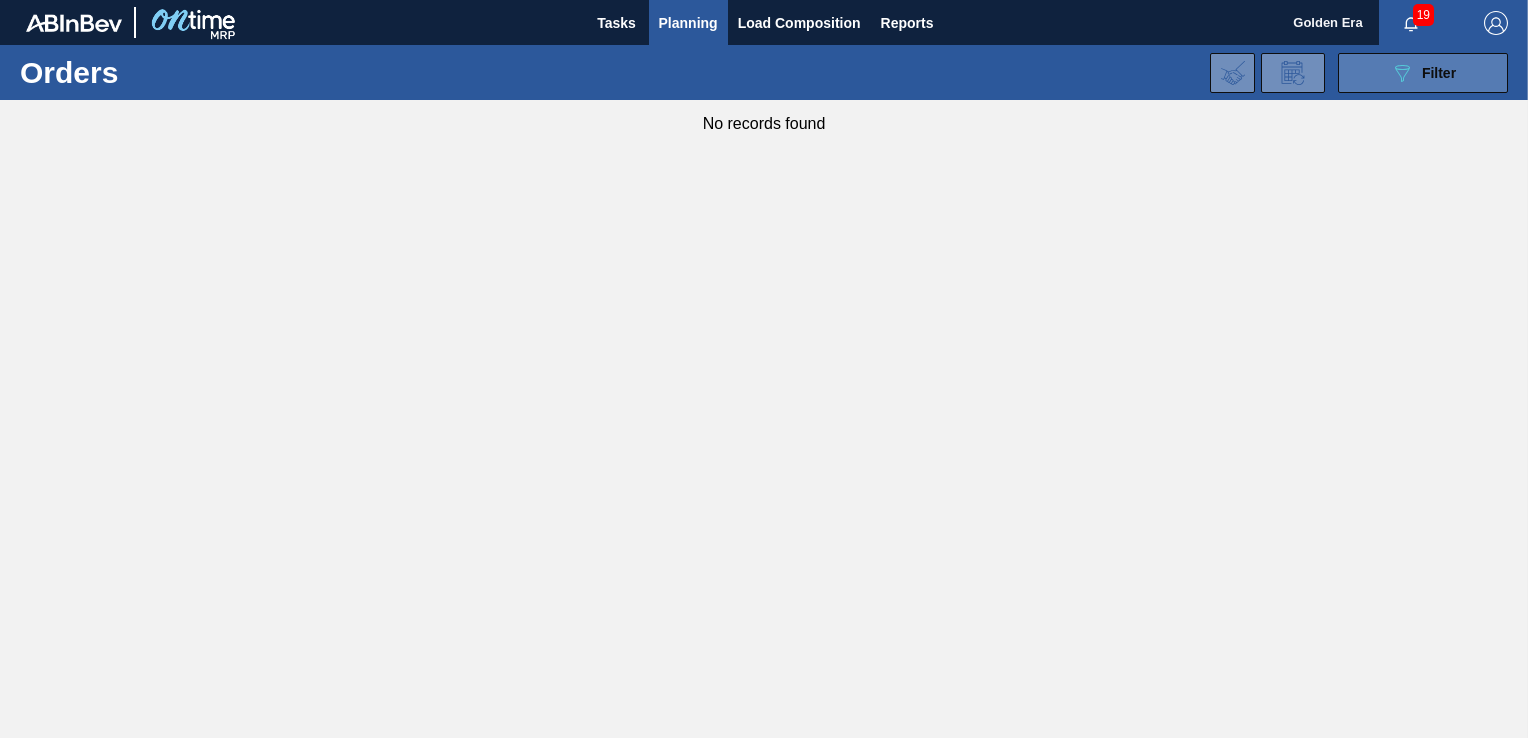 click on "089F7B8B-B2A5-4AFE-B5C0-19BA573D28AC Filter" at bounding box center [1423, 73] 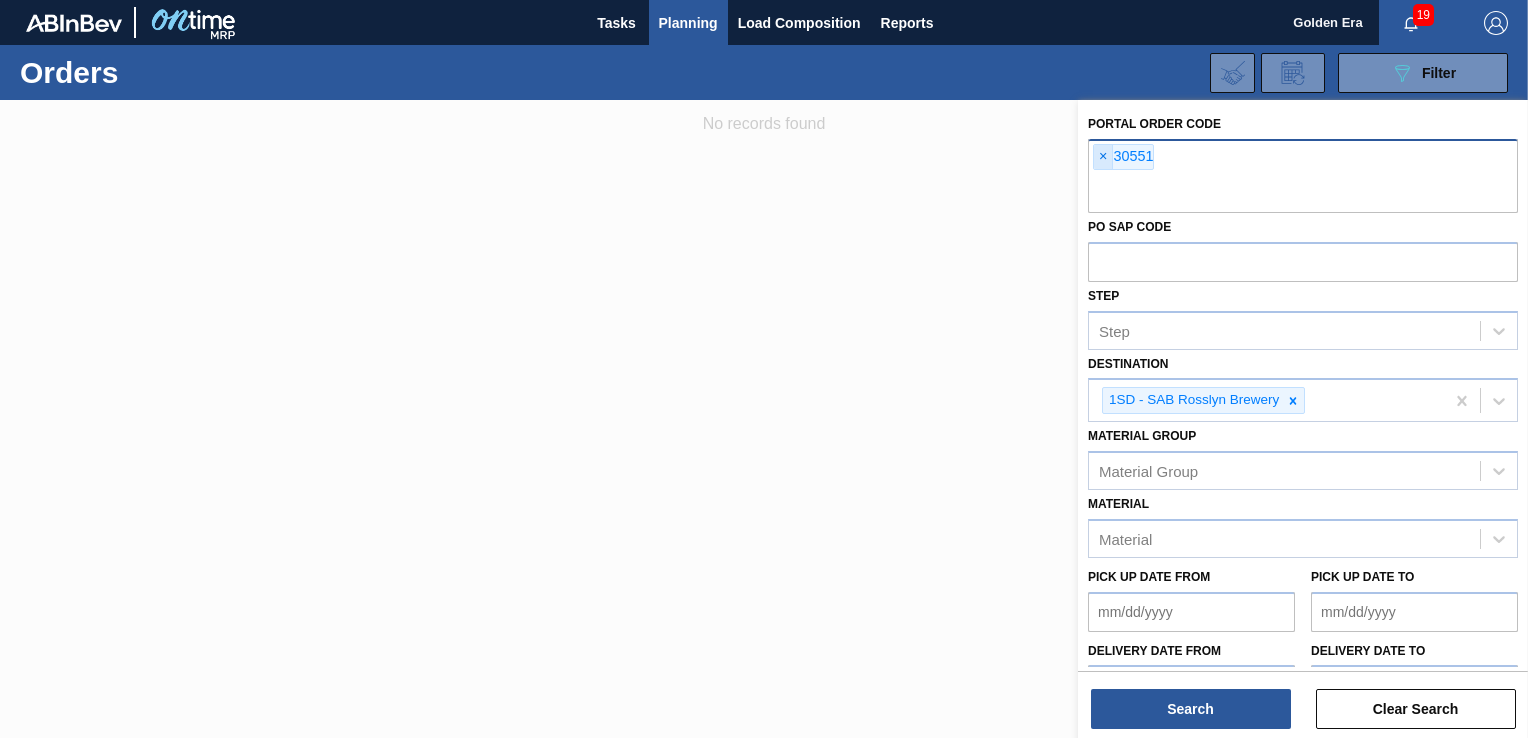 click on "×" at bounding box center [1103, 157] 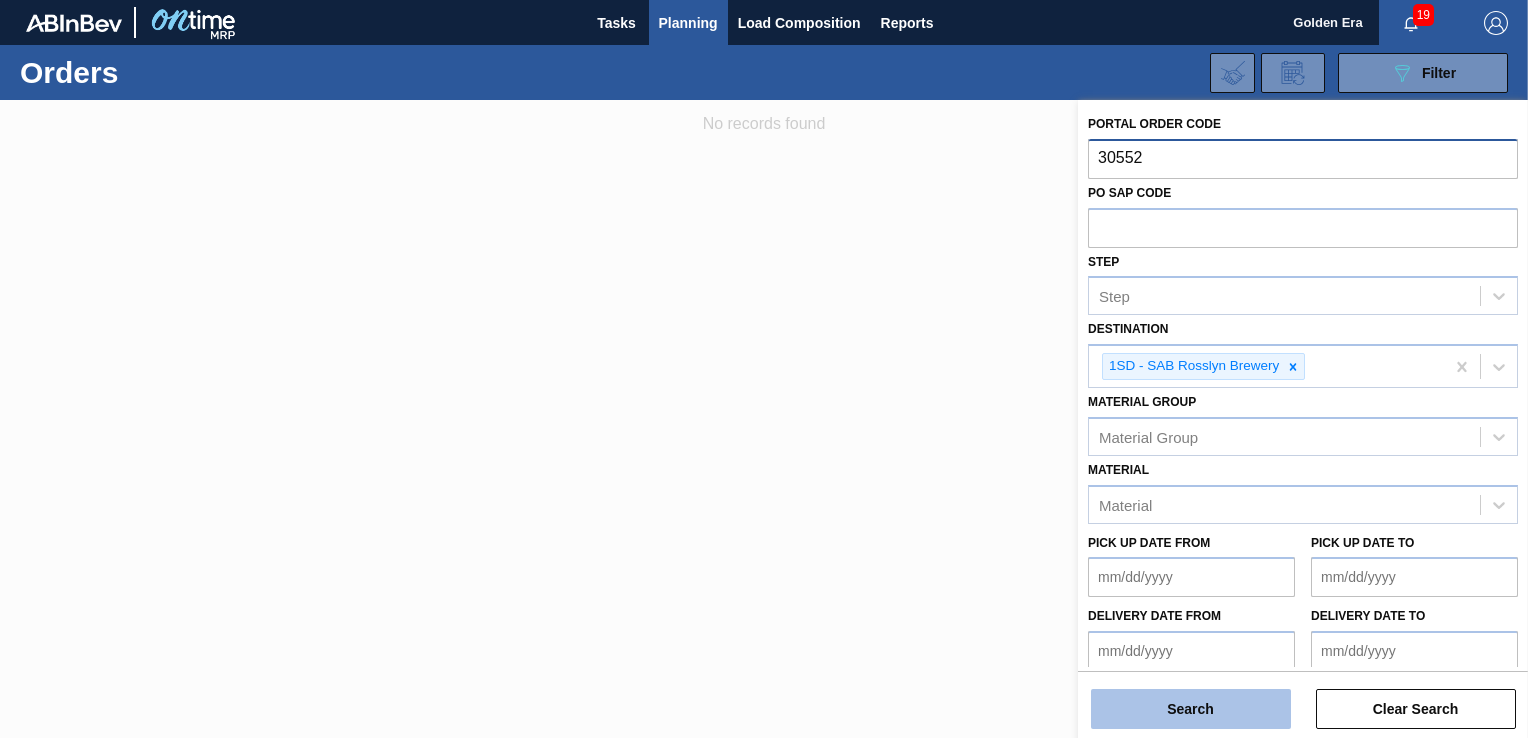 type on "30552" 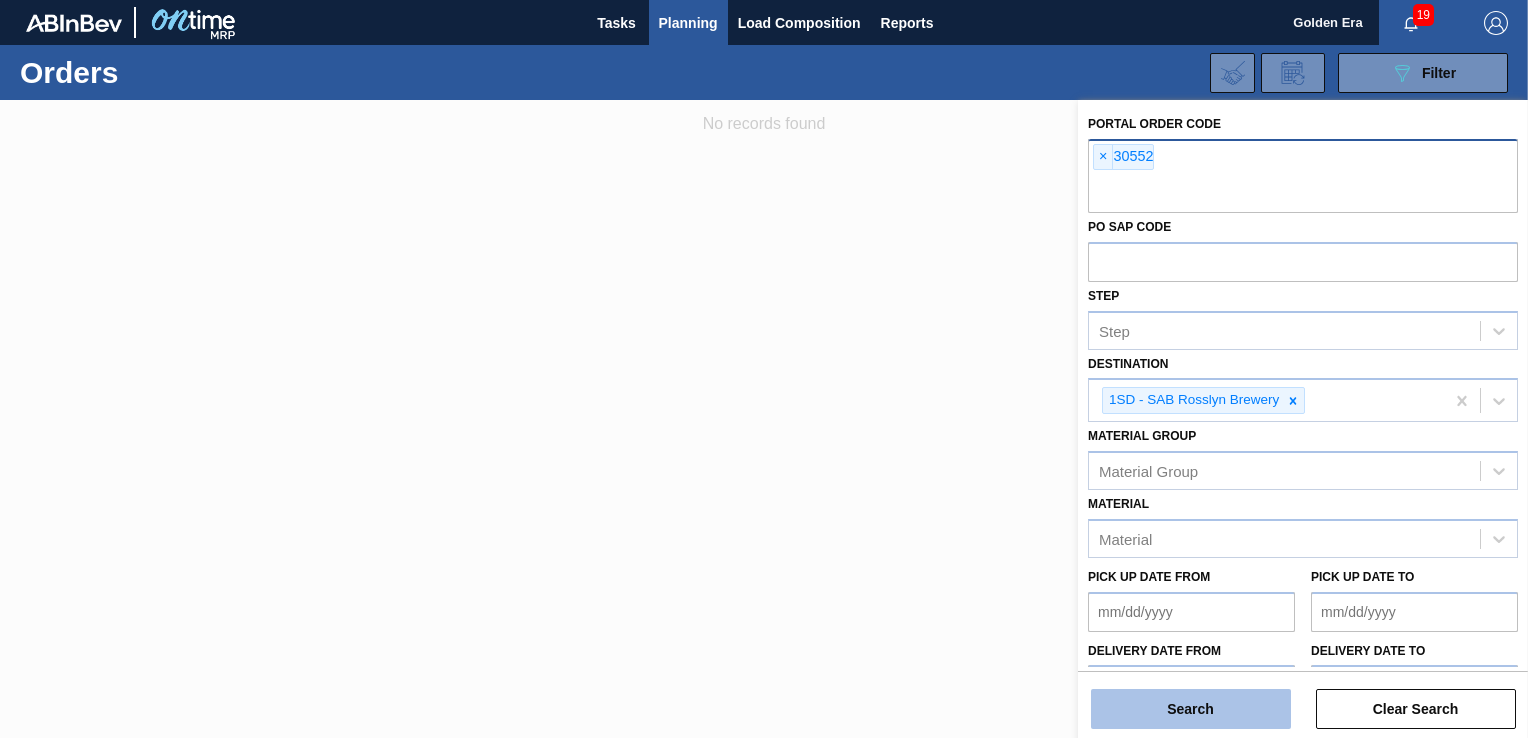 click on "Search" at bounding box center (1191, 709) 